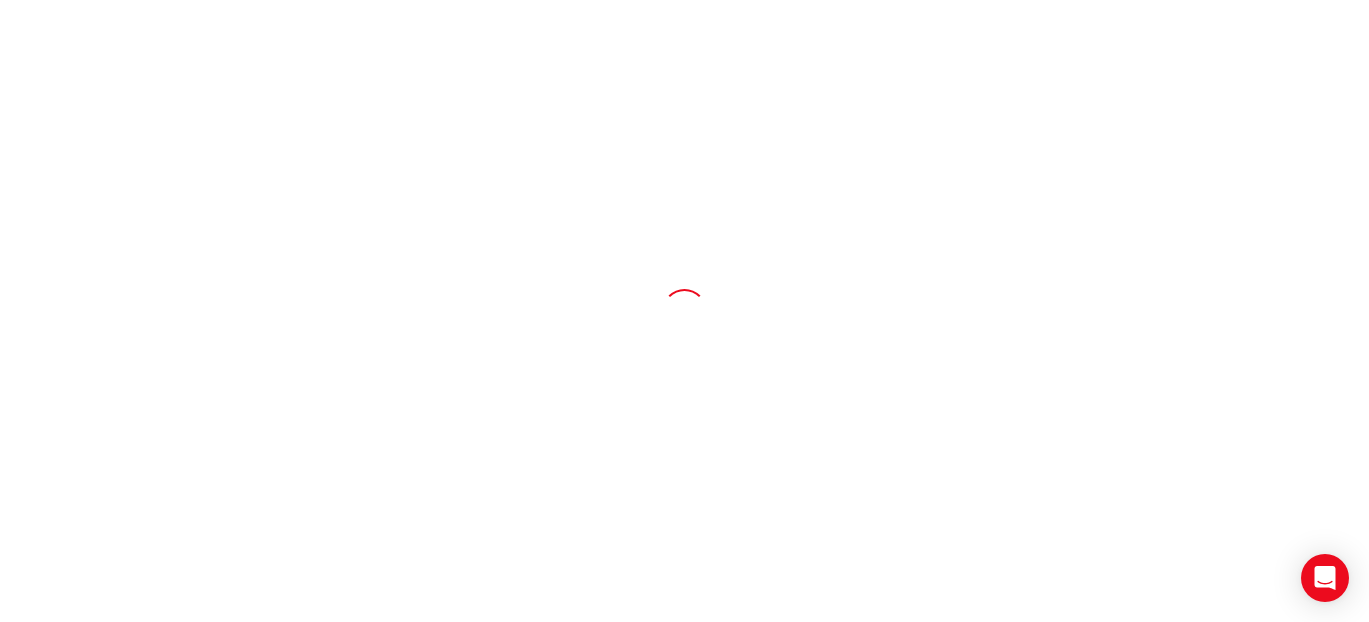 scroll, scrollTop: 0, scrollLeft: 0, axis: both 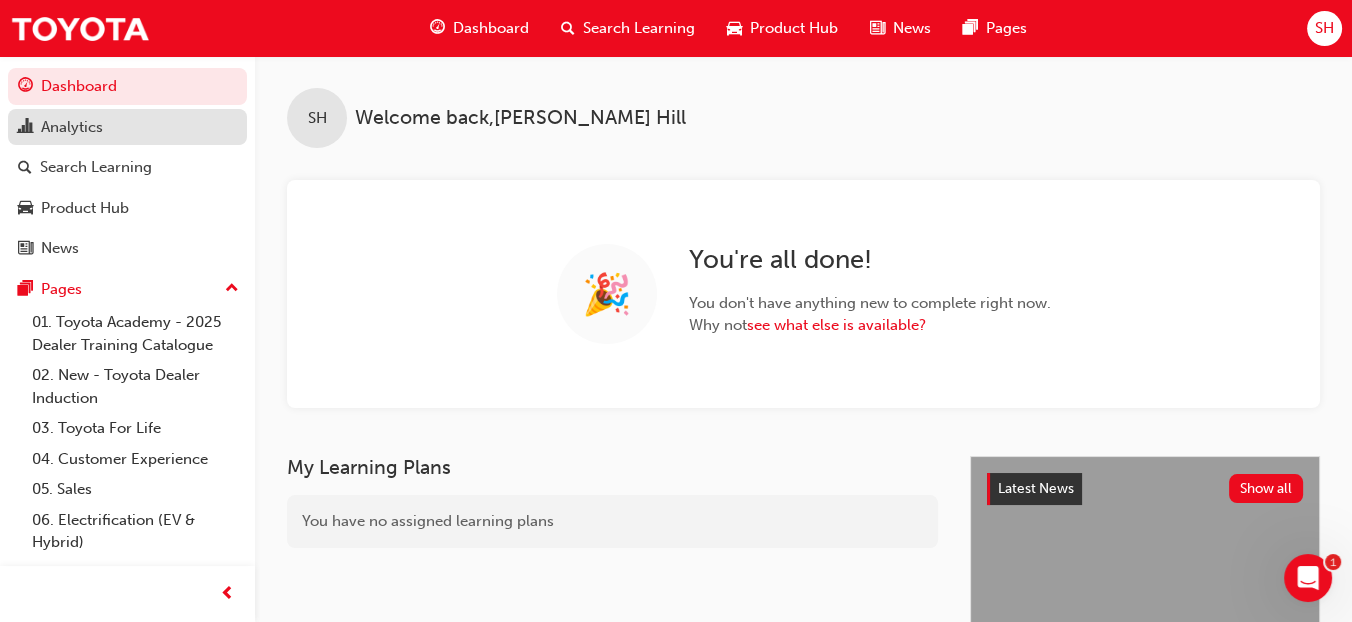 click on "Analytics" at bounding box center [72, 127] 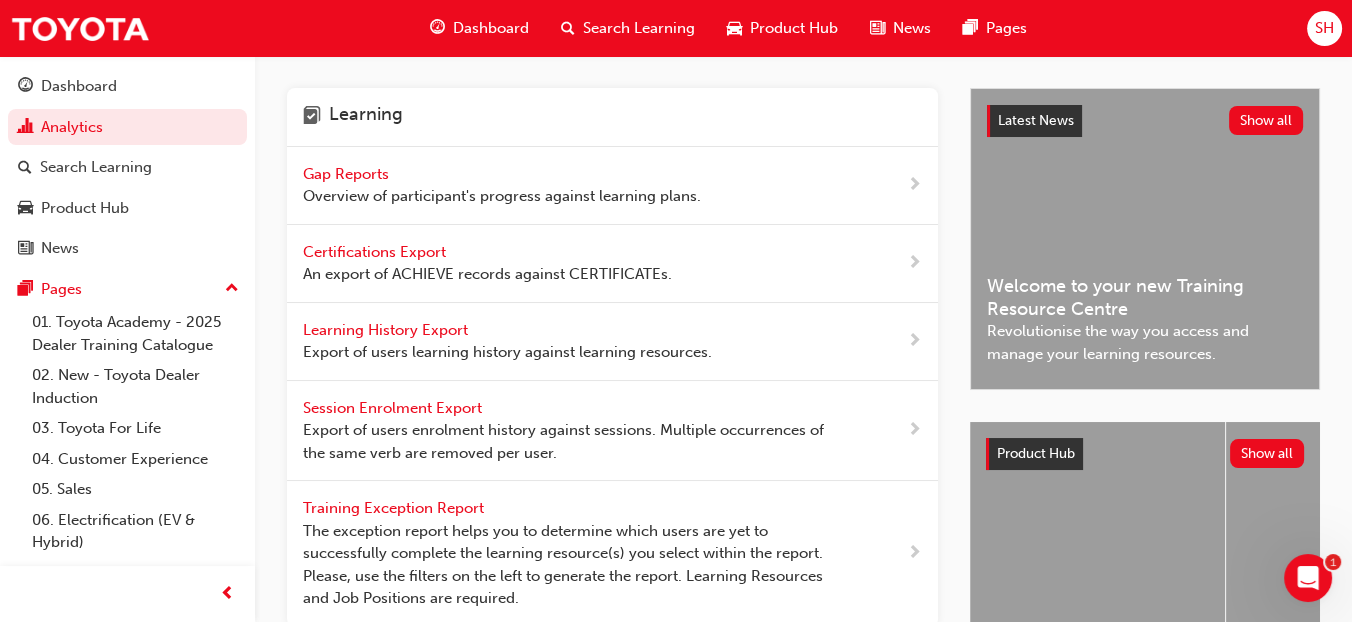 click on "Gap Reports" at bounding box center [348, 174] 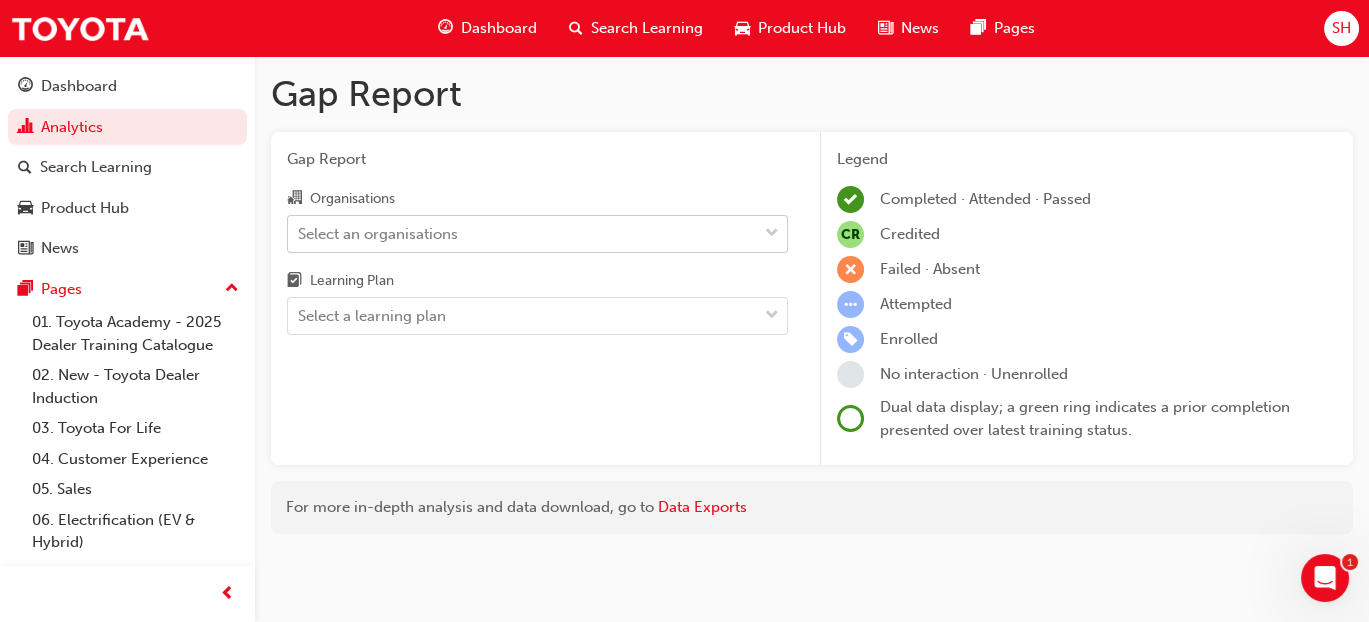 click on "Select an organisations" at bounding box center (378, 233) 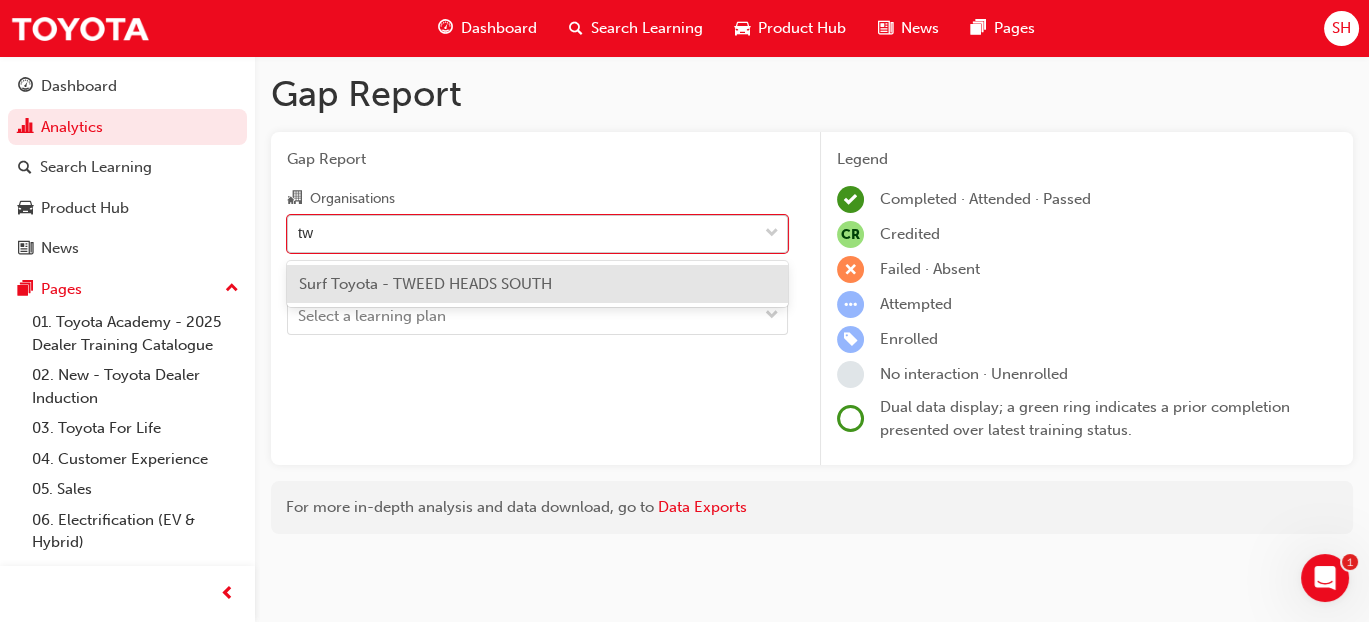 type on "twe" 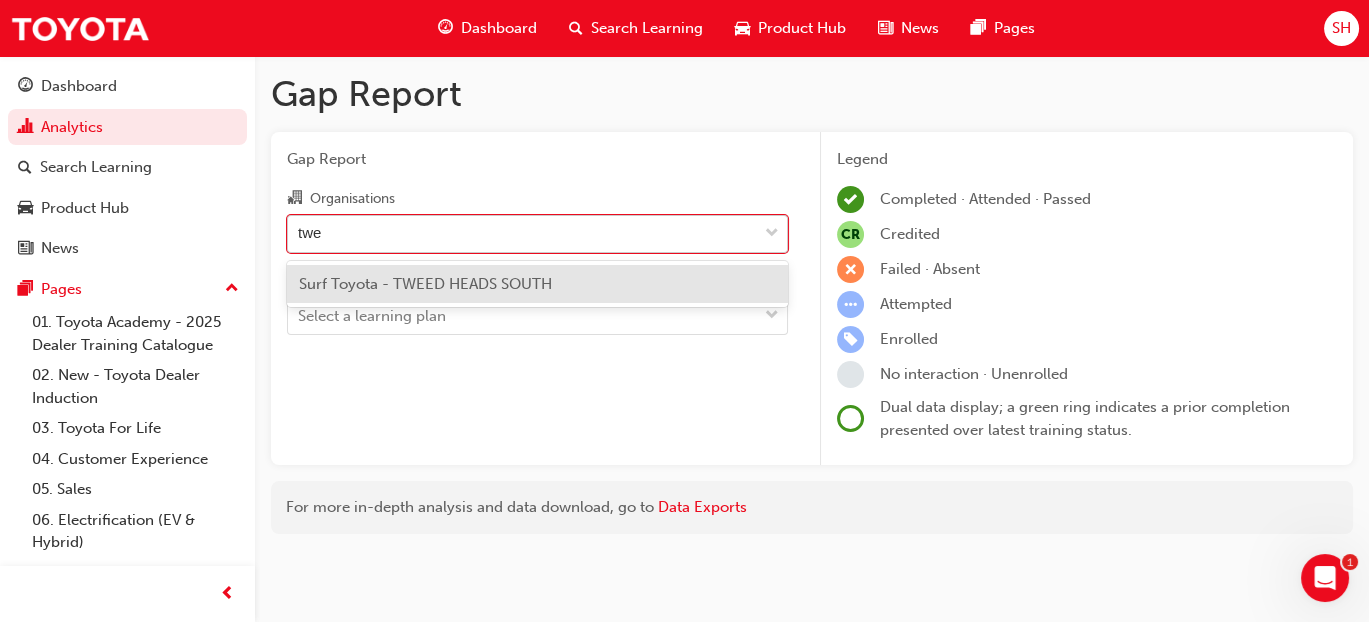 click on "Surf Toyota - TWEED HEADS SOUTH" at bounding box center (425, 284) 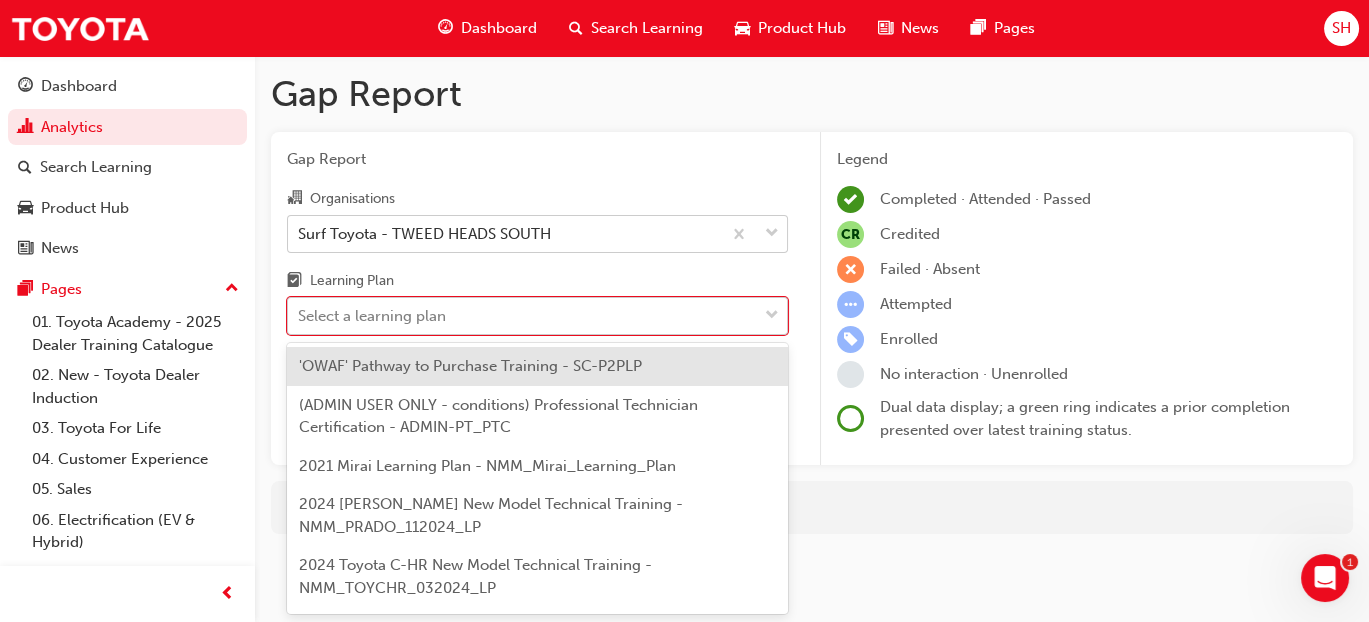 click on "Select a learning plan" at bounding box center [372, 316] 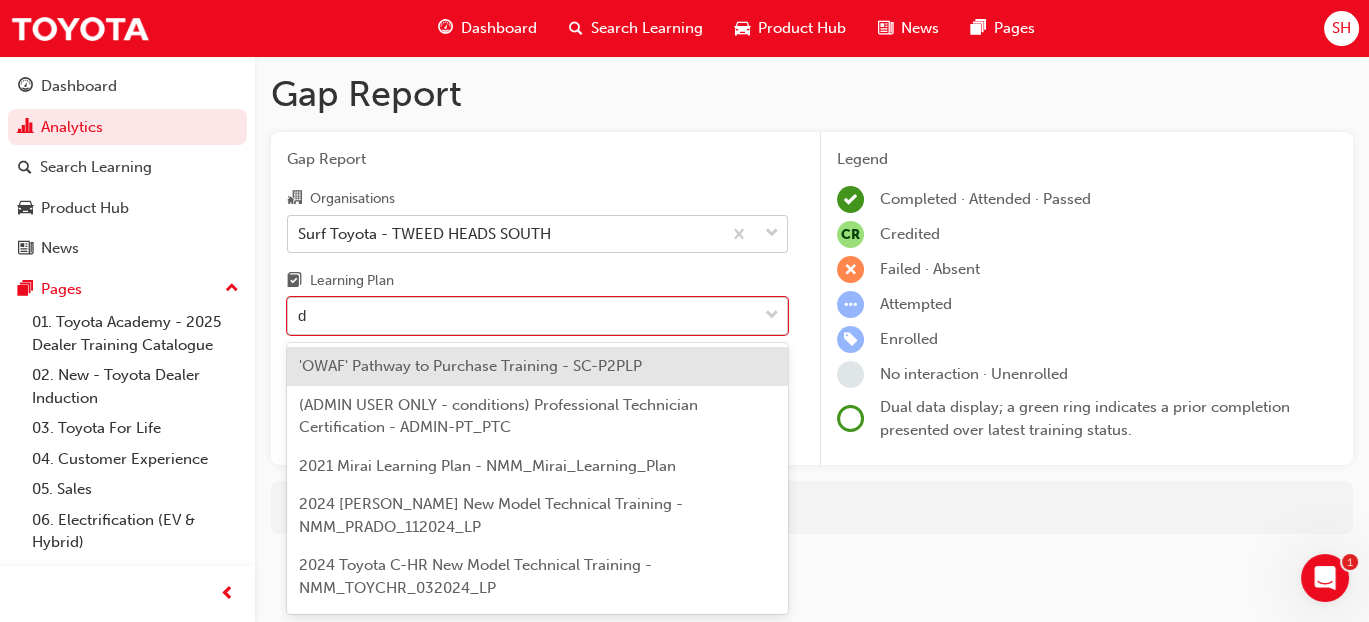 type on "dt" 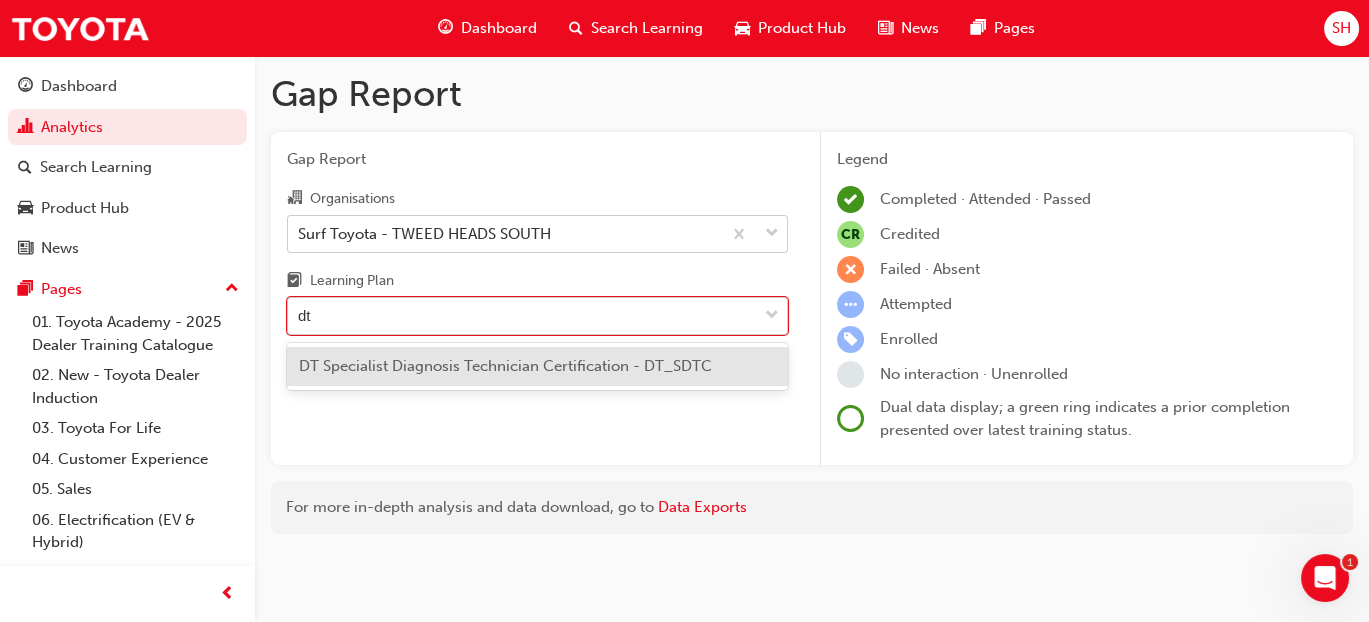type 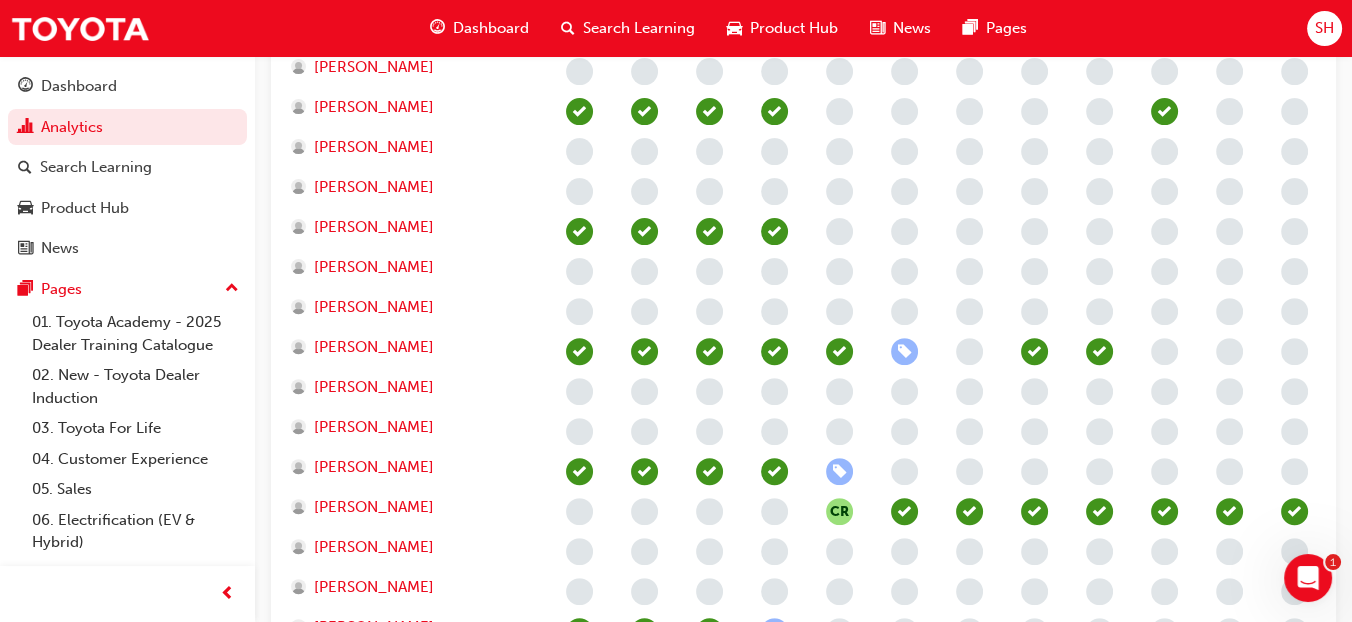 scroll, scrollTop: 888, scrollLeft: 0, axis: vertical 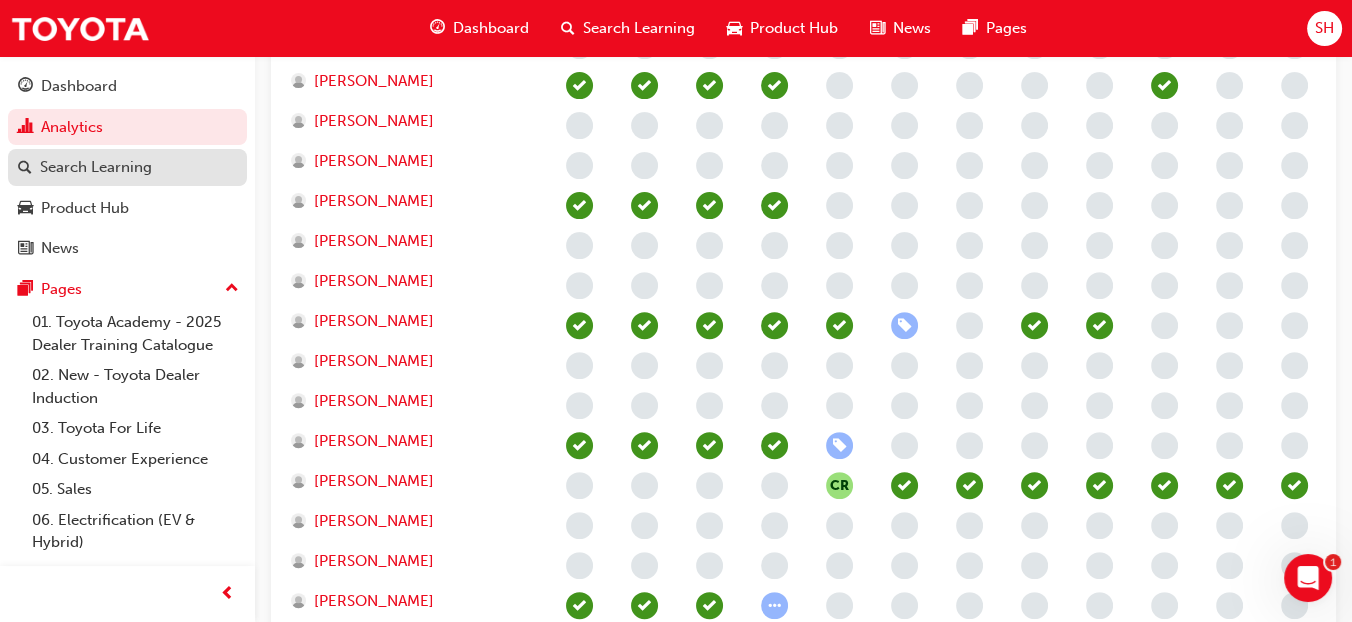 click on "Search Learning" at bounding box center [96, 167] 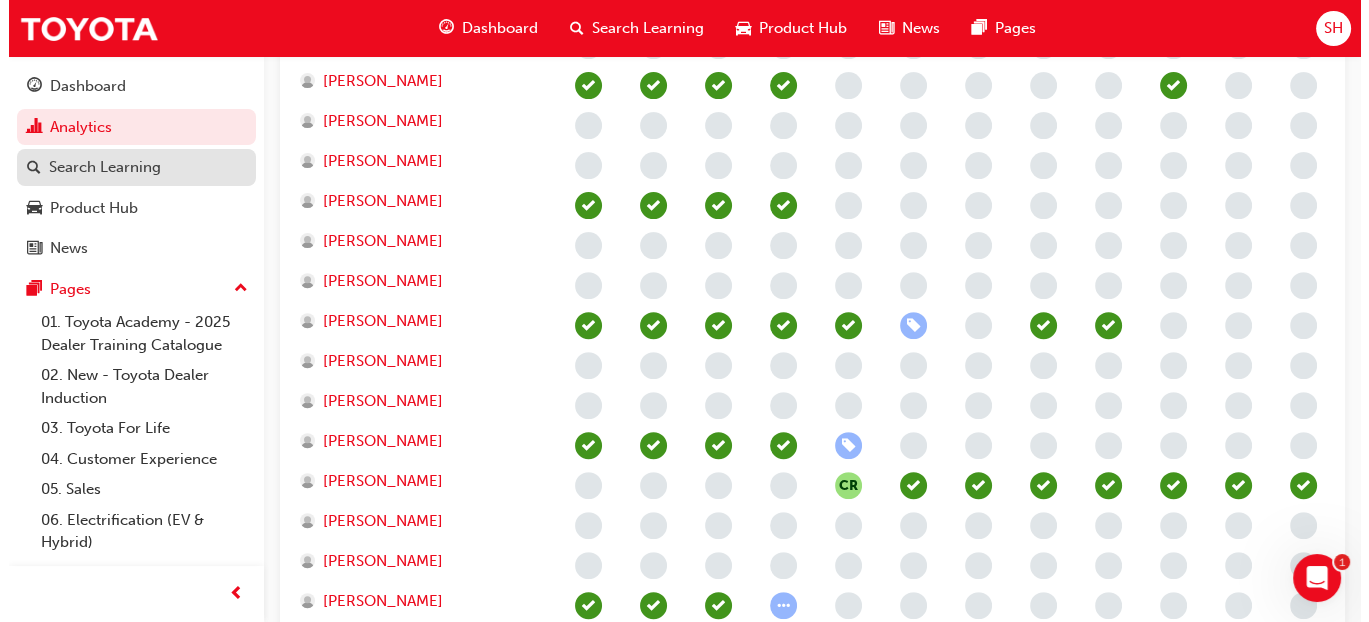 scroll, scrollTop: 0, scrollLeft: 0, axis: both 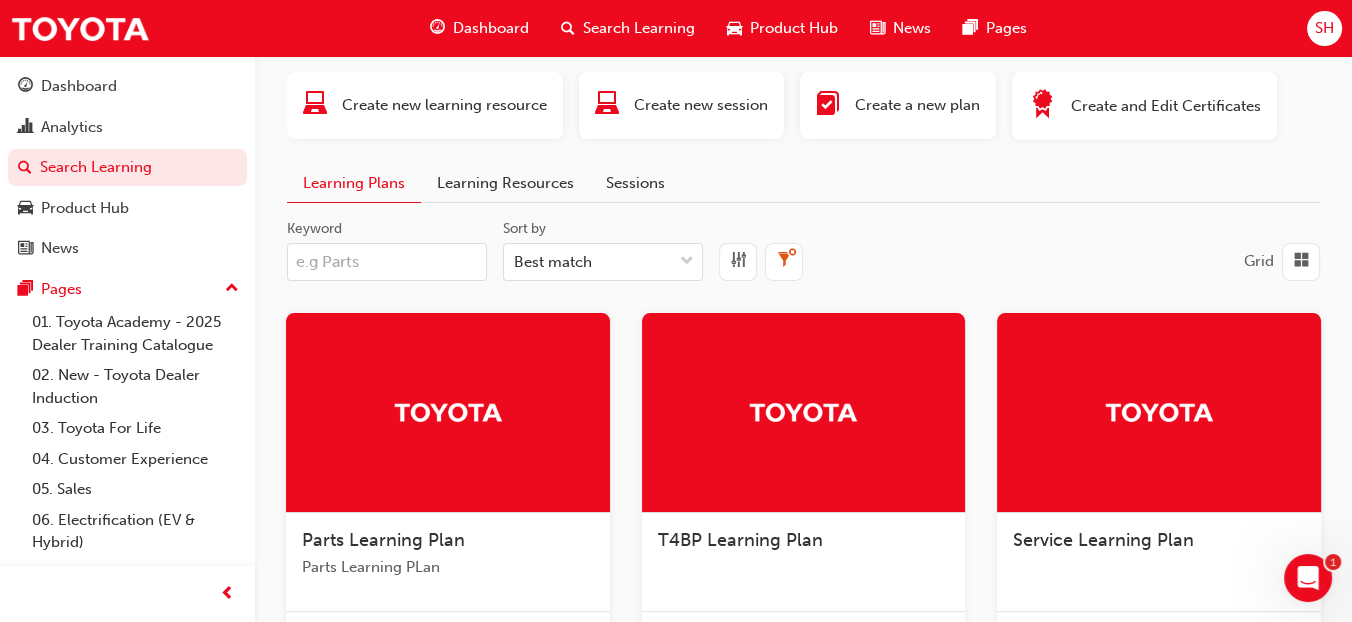 click on "Keyword" at bounding box center (387, 262) 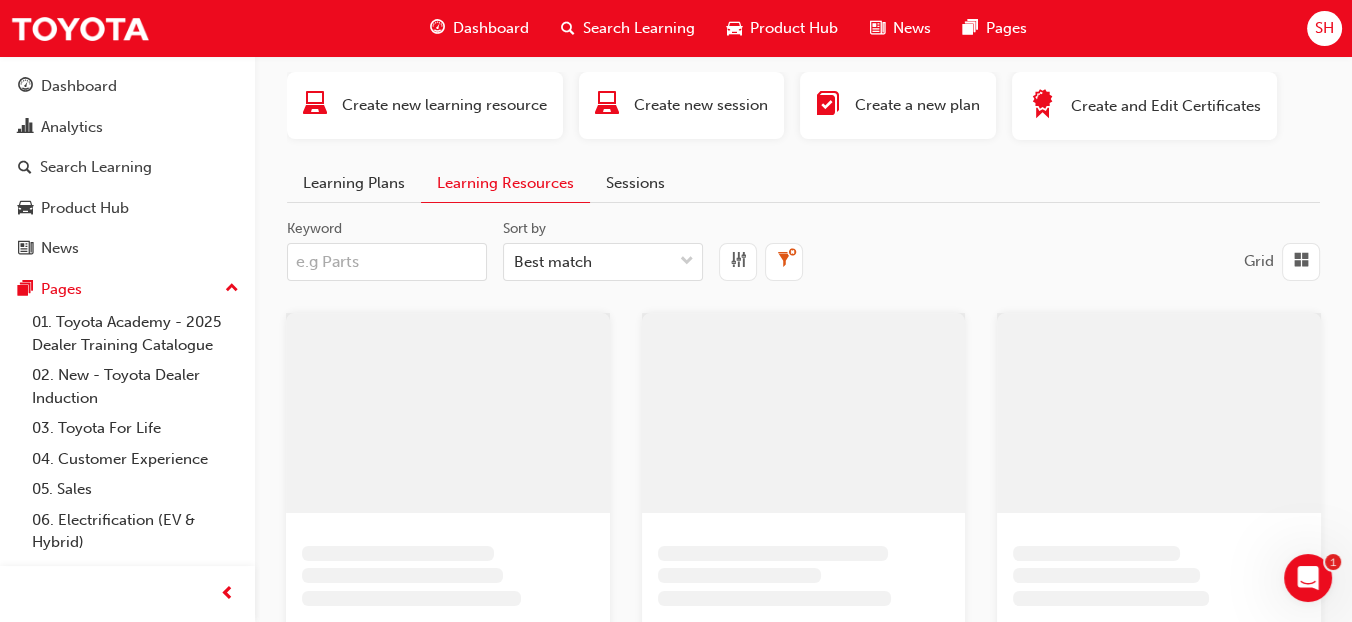 click on "Keyword" at bounding box center (387, 262) 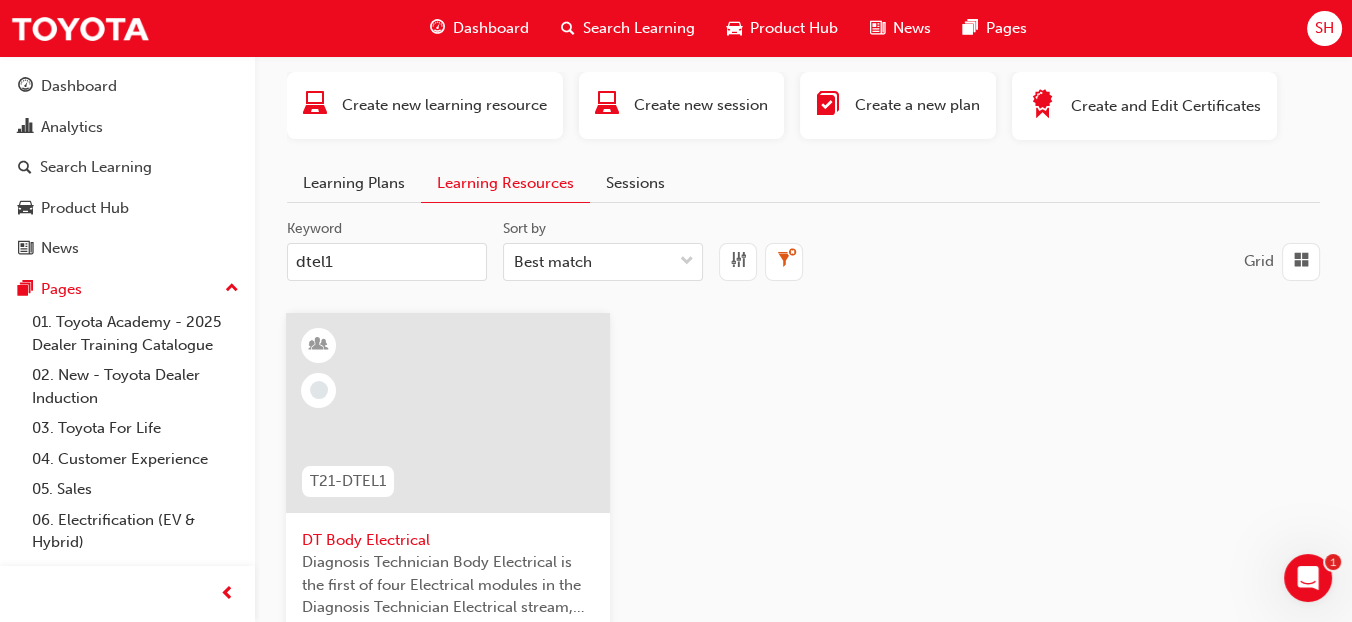 type on "dtel1" 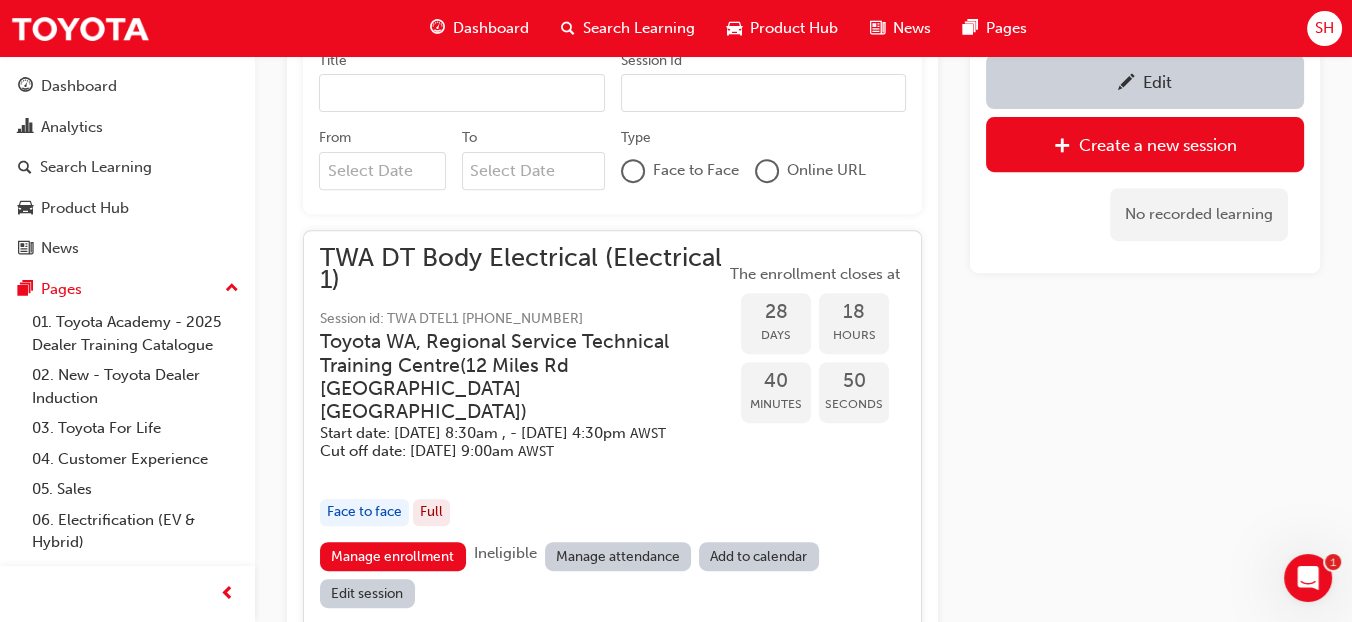 scroll, scrollTop: 1963, scrollLeft: 0, axis: vertical 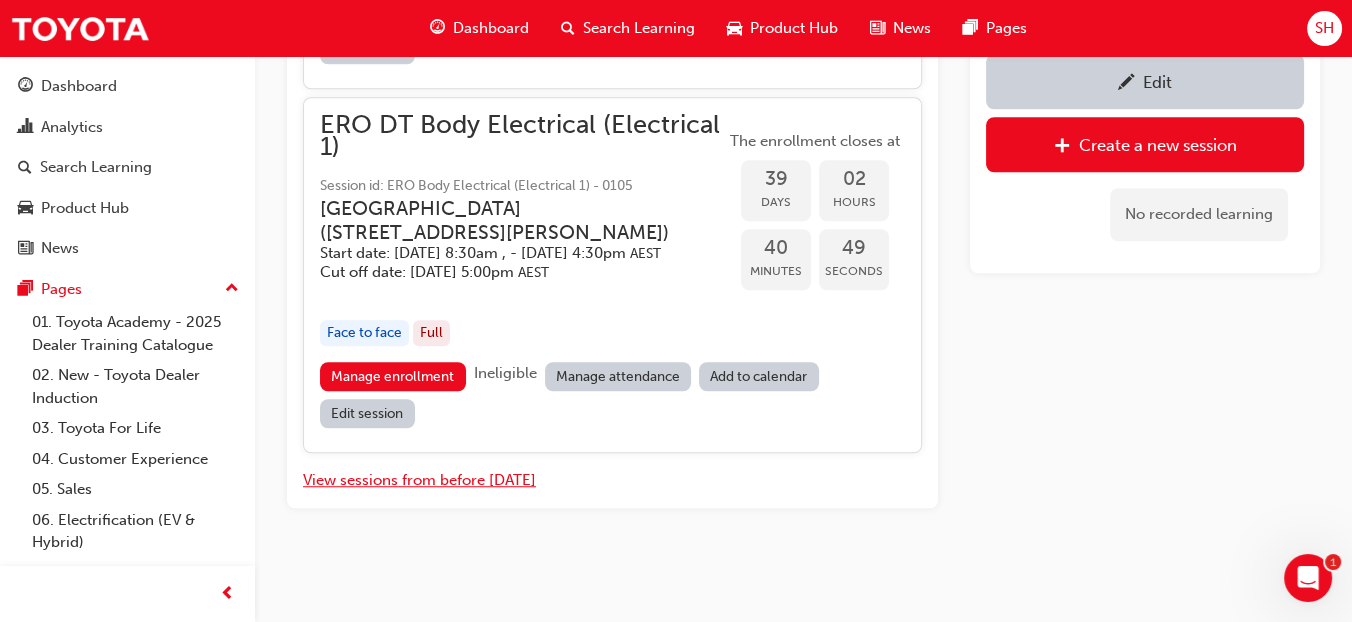 click on "View sessions from before [DATE]" at bounding box center [419, 480] 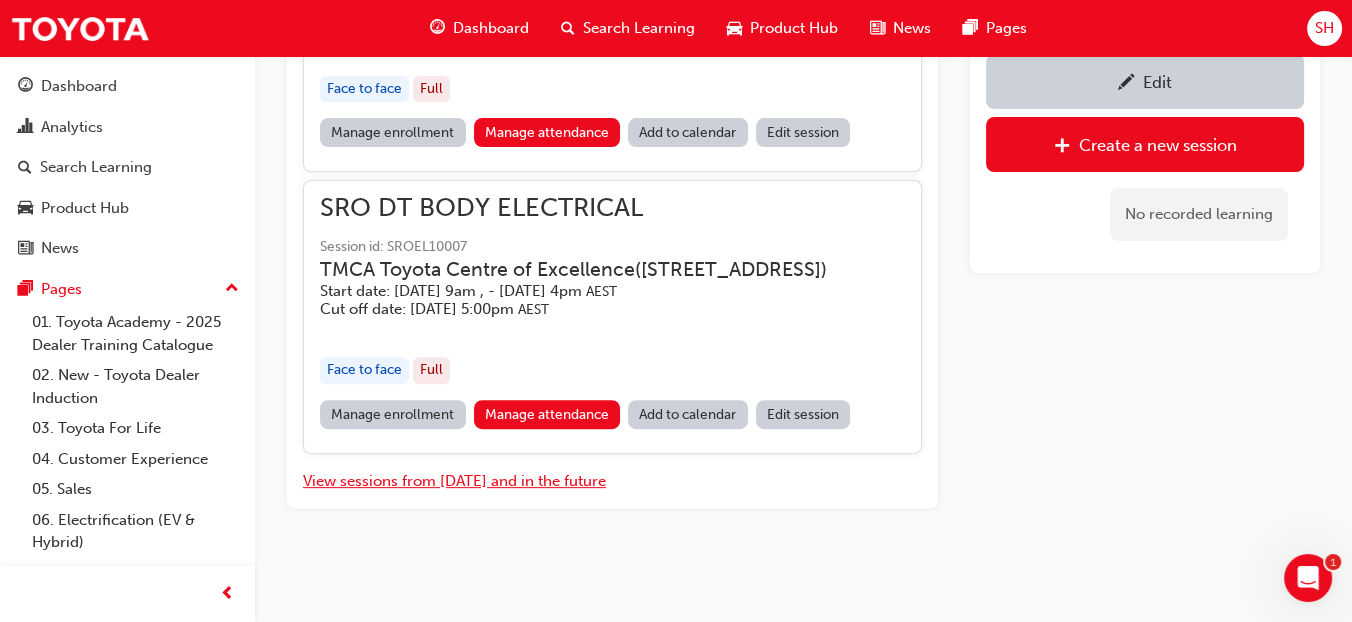 scroll, scrollTop: 19309, scrollLeft: 0, axis: vertical 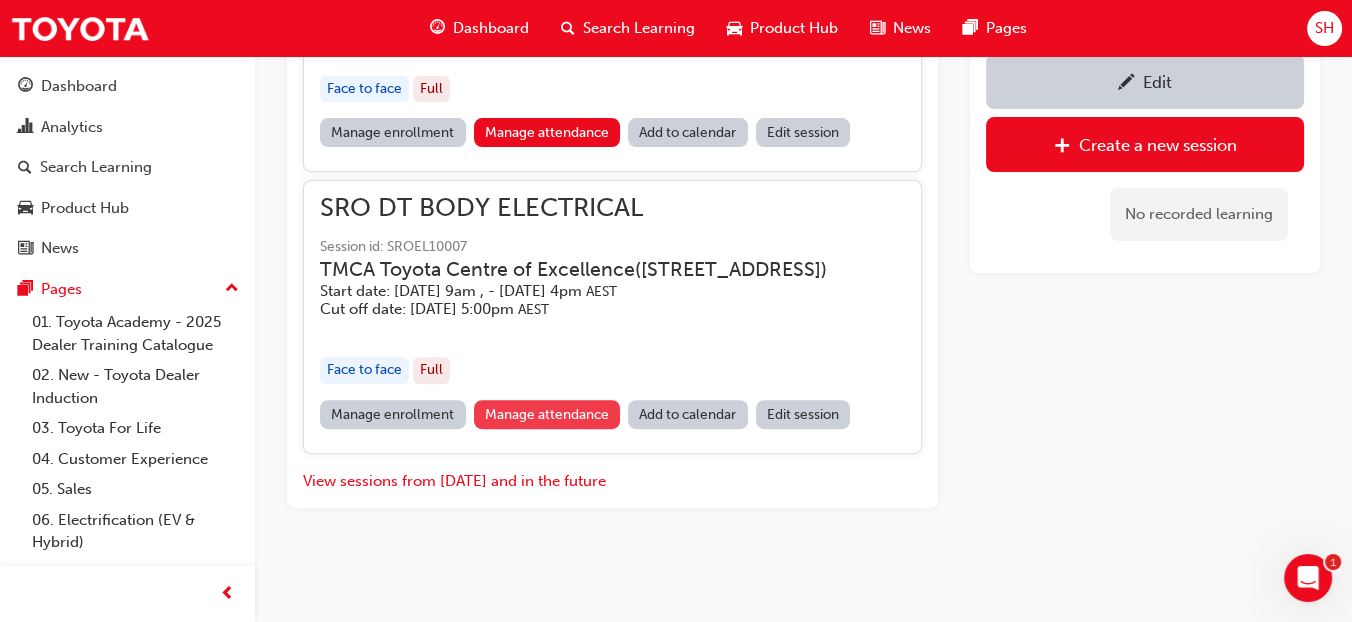 click on "Manage attendance" at bounding box center (547, 414) 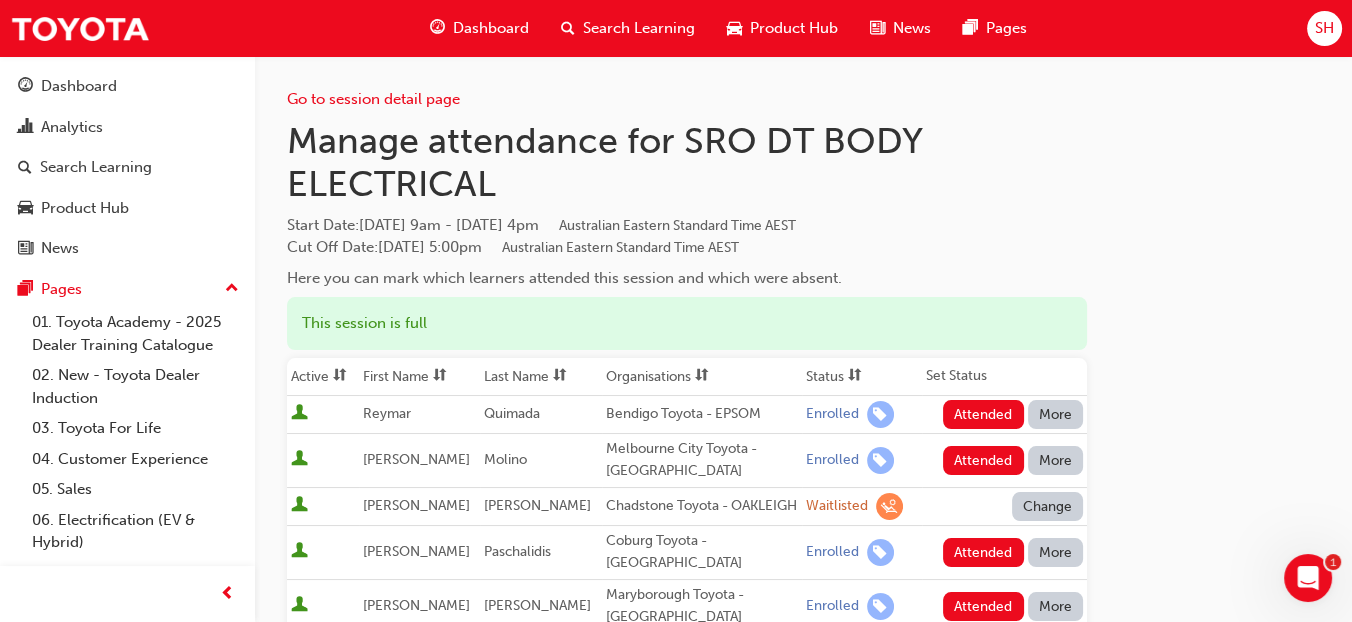 scroll, scrollTop: 111, scrollLeft: 0, axis: vertical 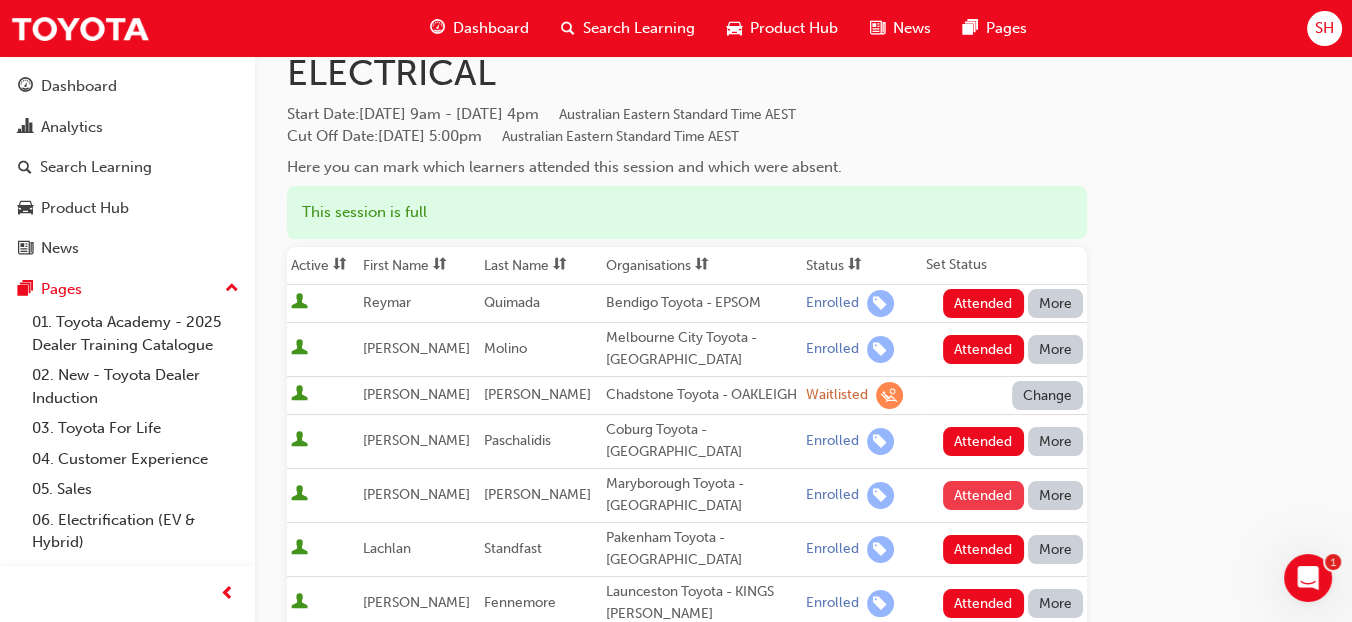 click on "Attended" at bounding box center [983, 495] 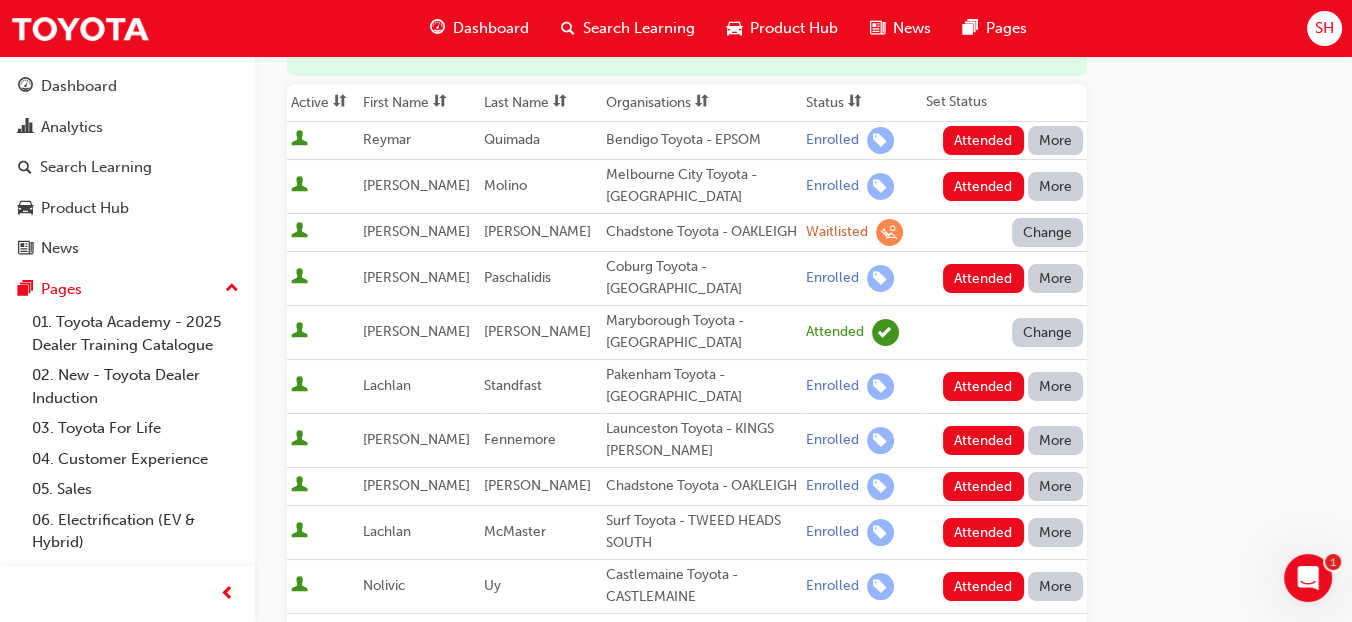 scroll, scrollTop: 222, scrollLeft: 0, axis: vertical 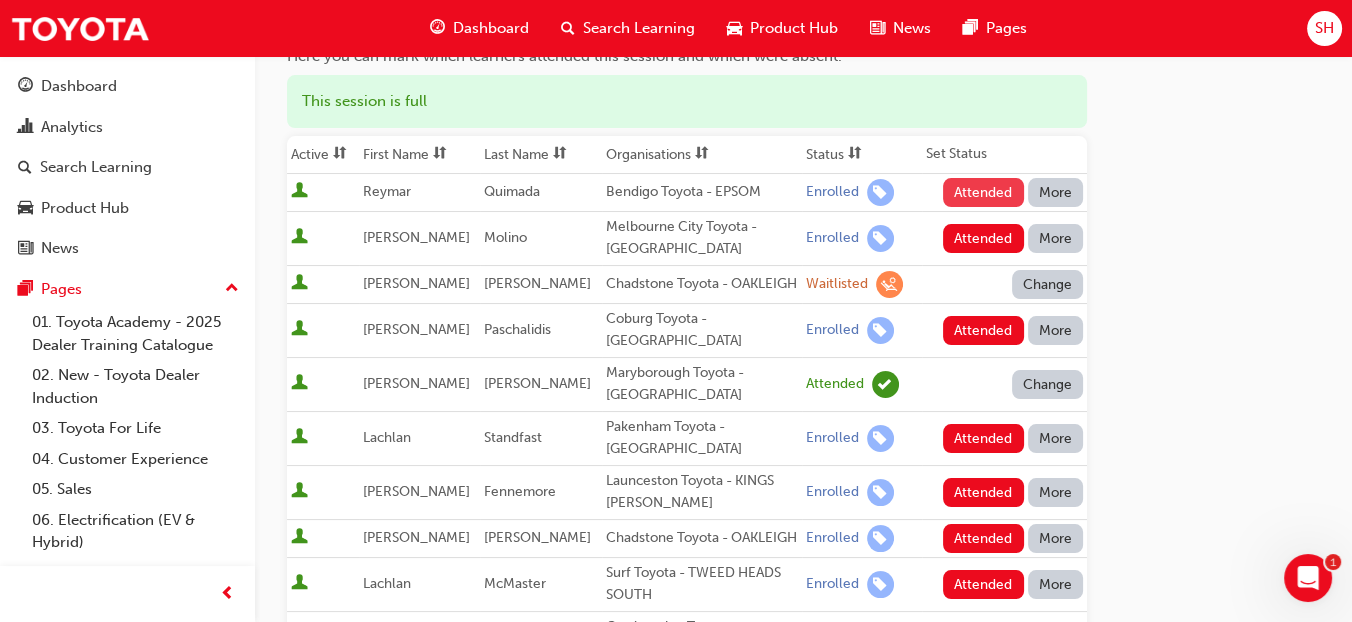 click on "Attended" at bounding box center [983, 192] 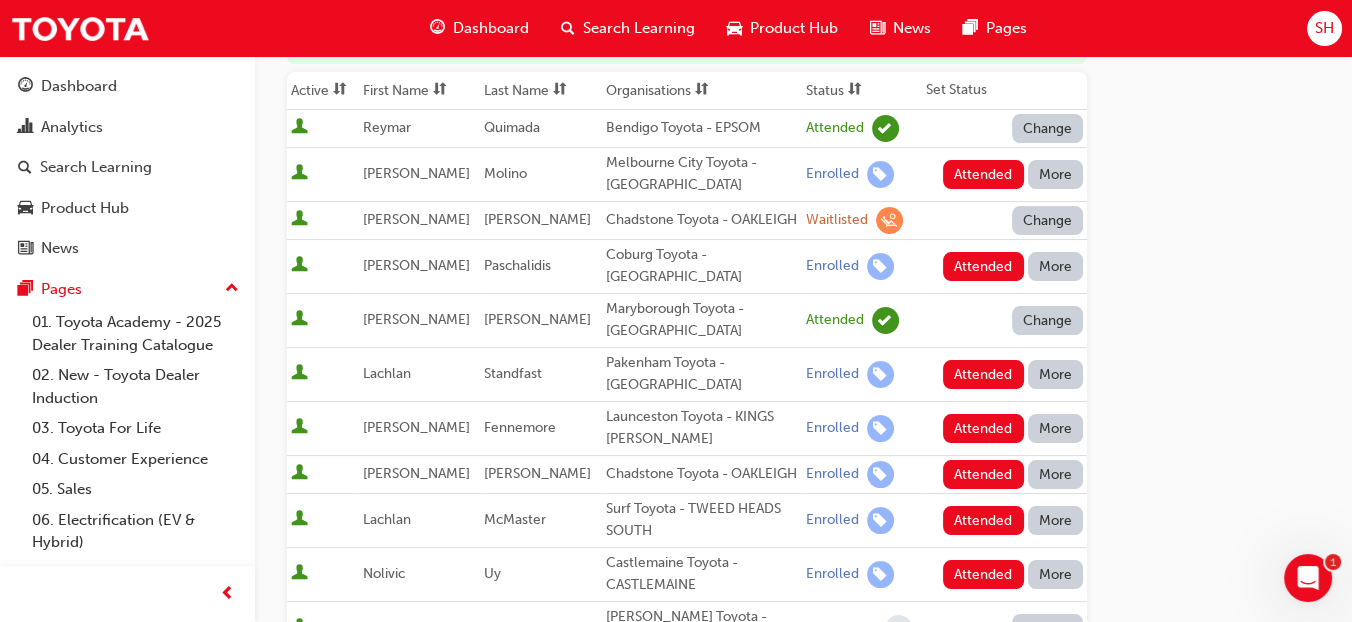 scroll, scrollTop: 333, scrollLeft: 0, axis: vertical 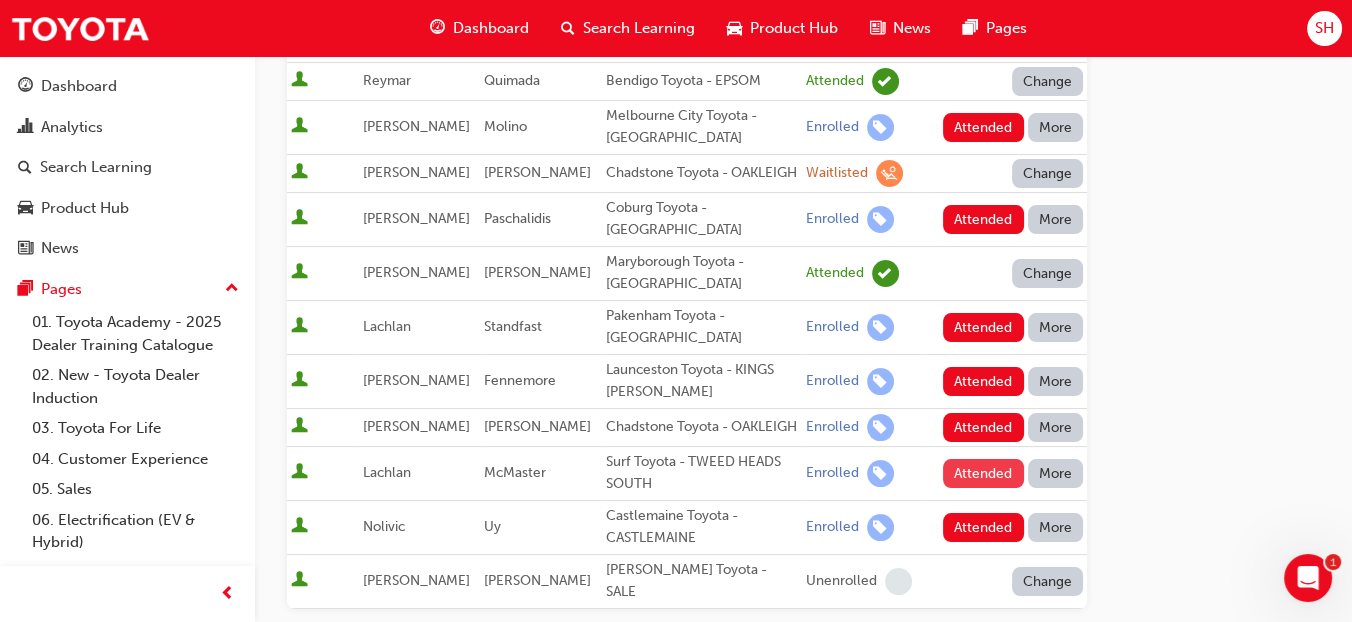 click on "Attended" at bounding box center [983, 473] 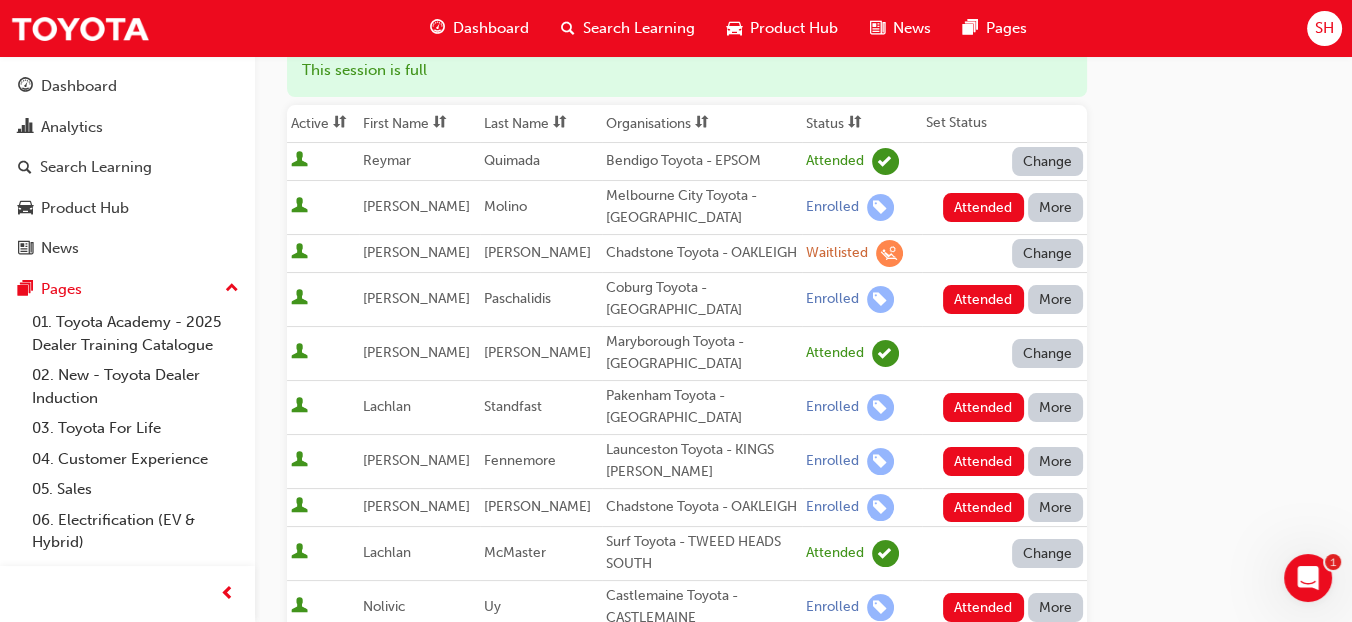scroll, scrollTop: 222, scrollLeft: 0, axis: vertical 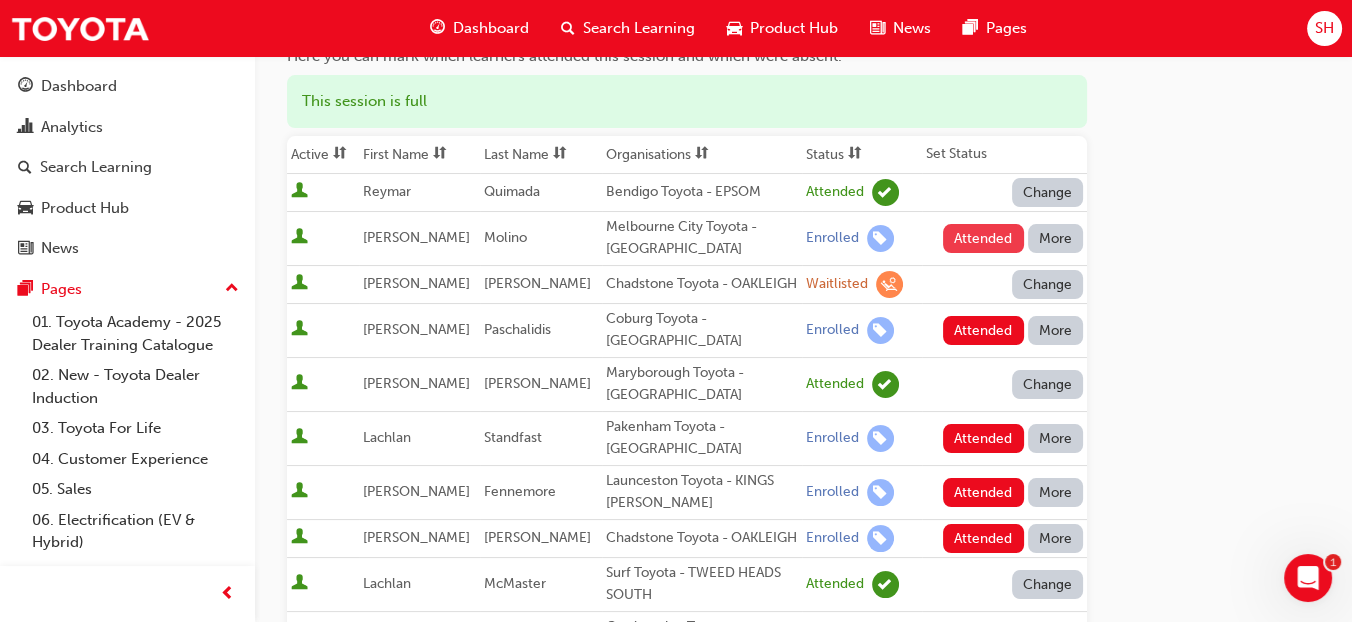 click on "Attended" at bounding box center [983, 238] 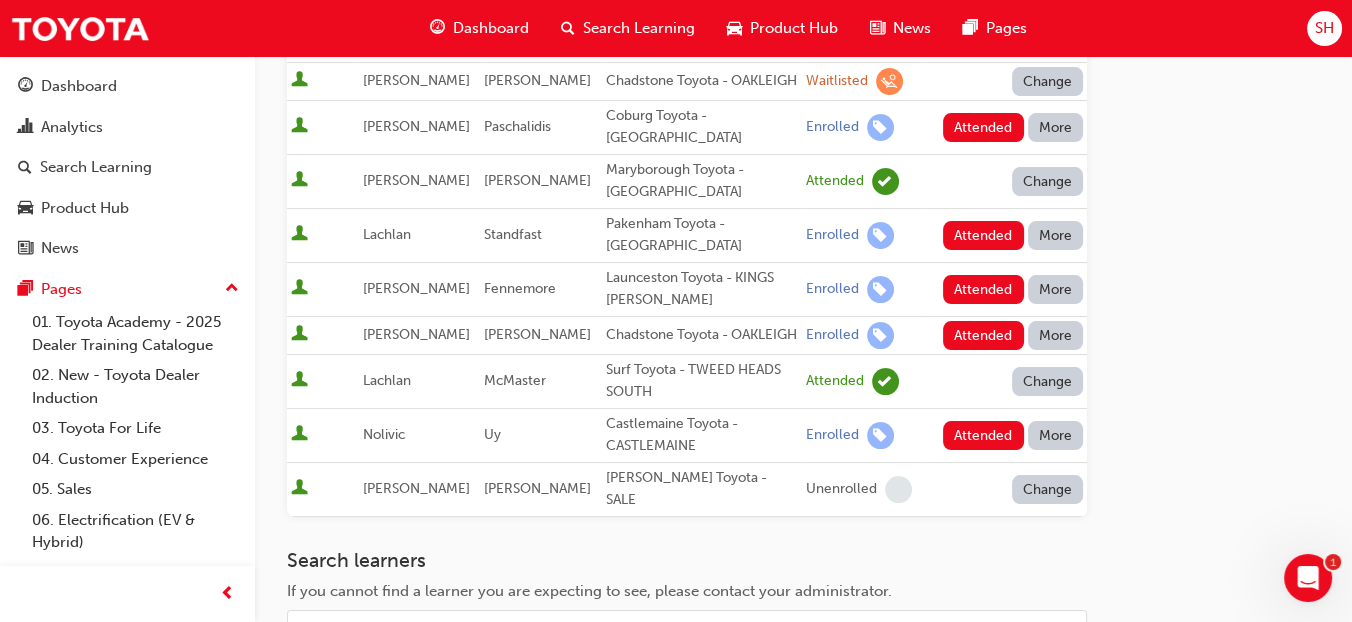 scroll, scrollTop: 444, scrollLeft: 0, axis: vertical 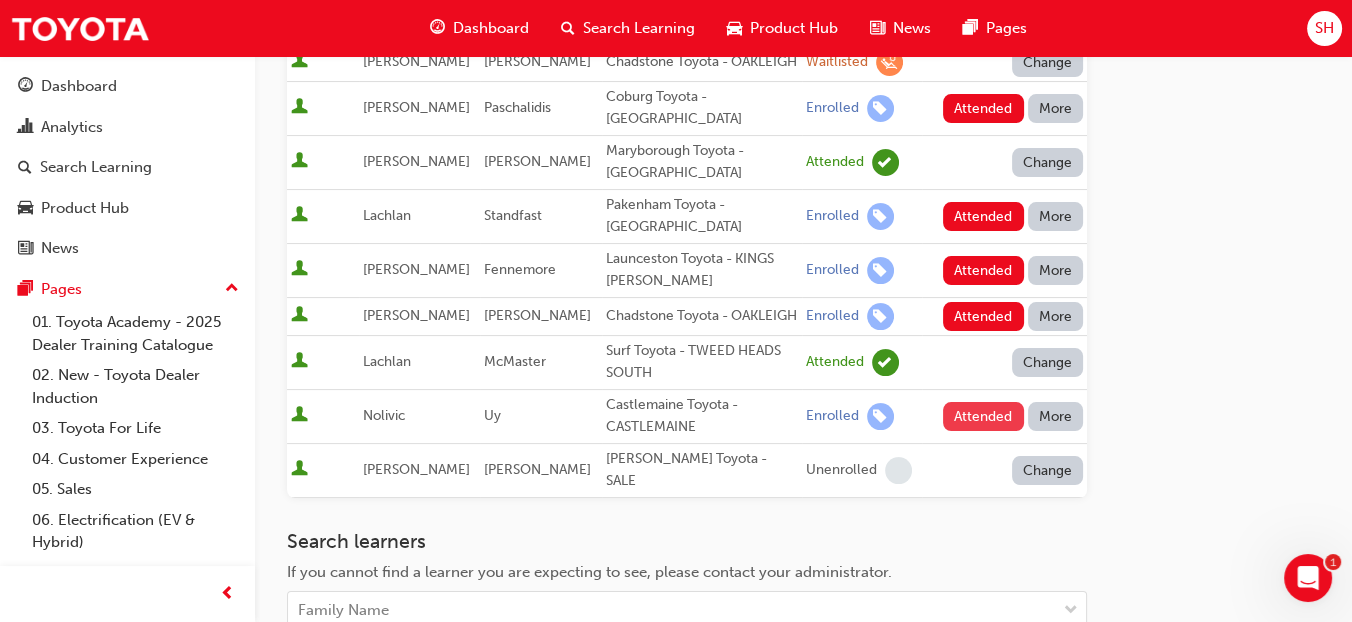 click on "Attended" at bounding box center (983, 416) 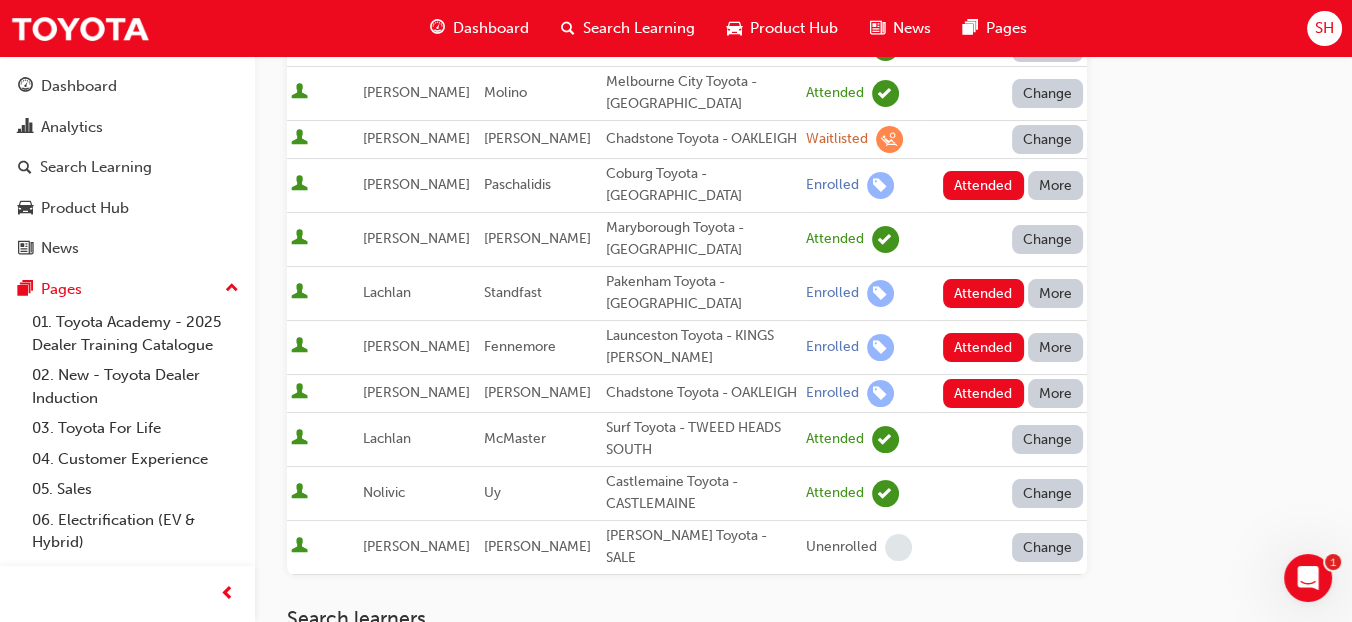 scroll, scrollTop: 333, scrollLeft: 0, axis: vertical 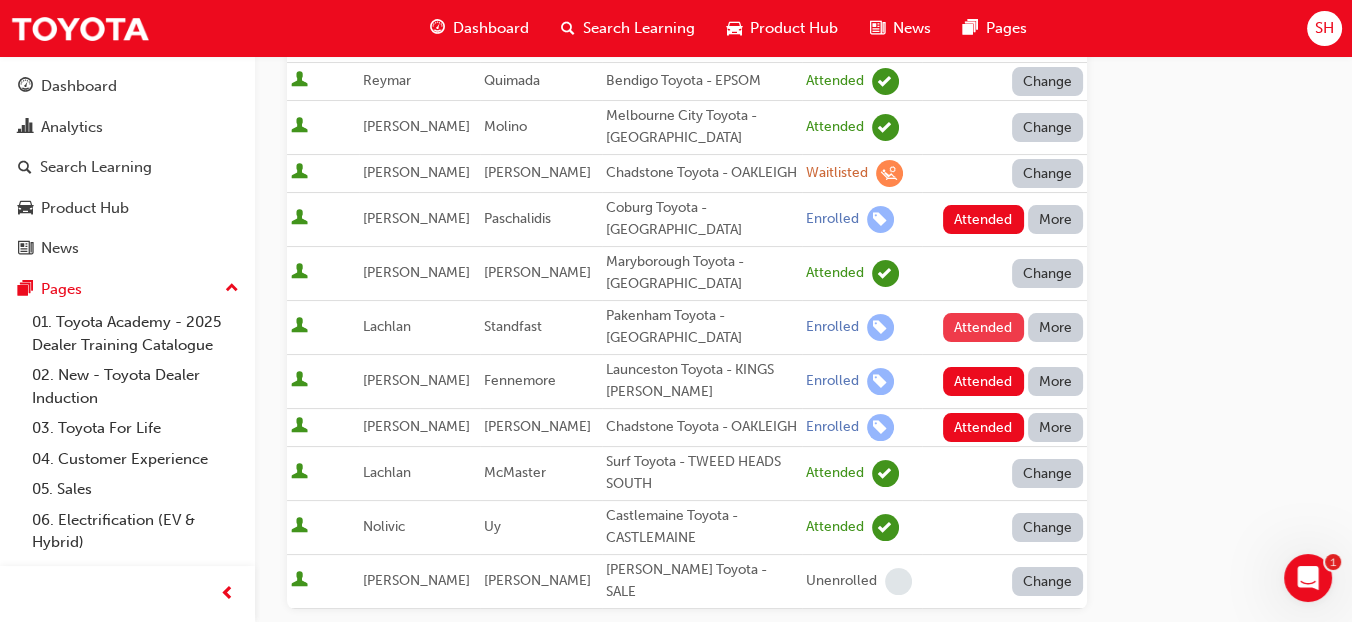 click on "Attended" at bounding box center (983, 327) 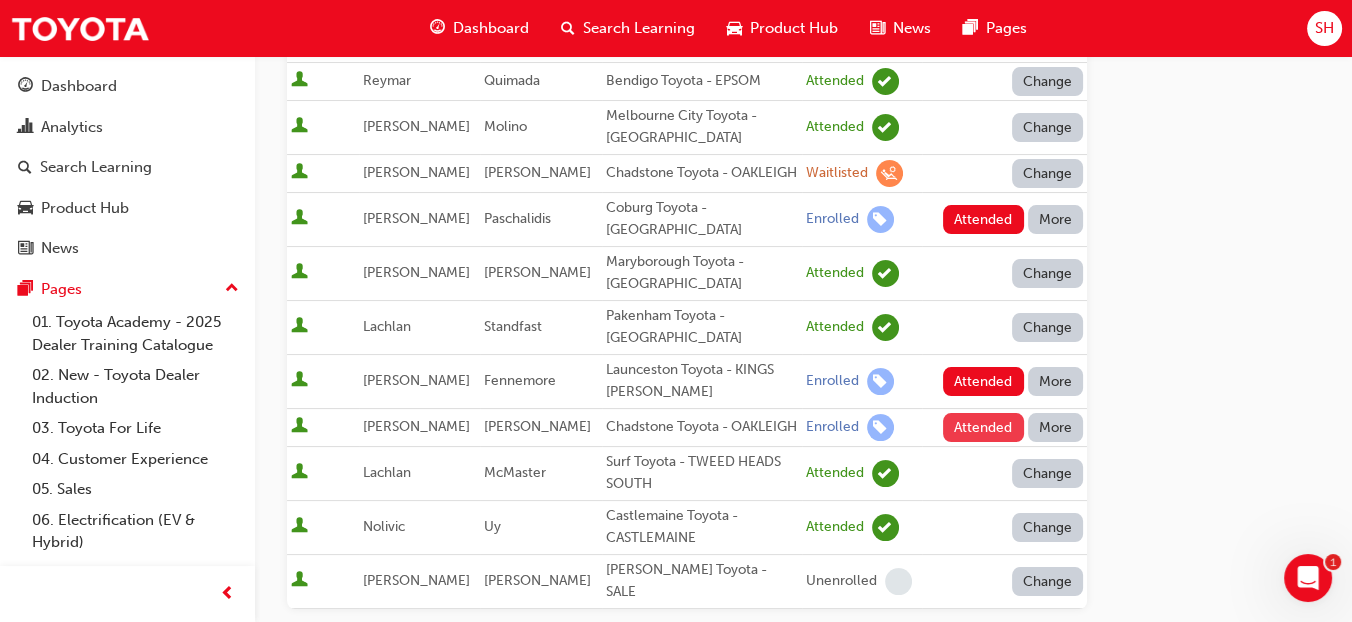 click on "Attended" at bounding box center (983, 427) 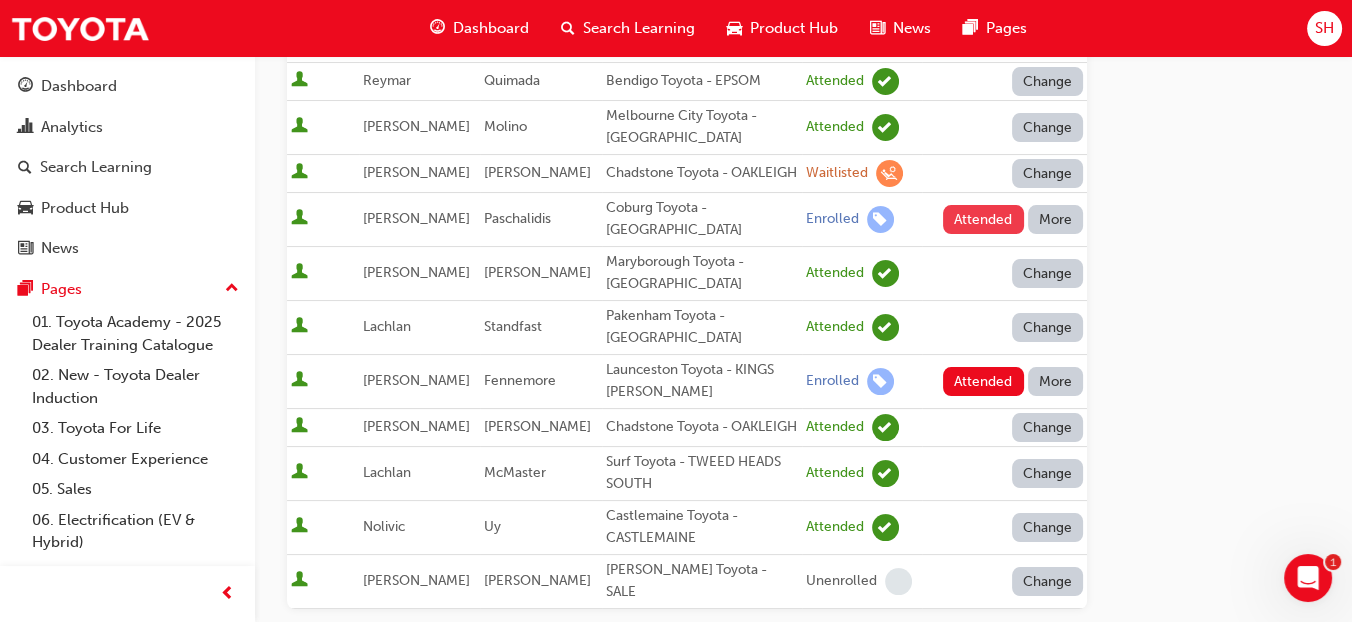 click on "Attended" at bounding box center (983, 219) 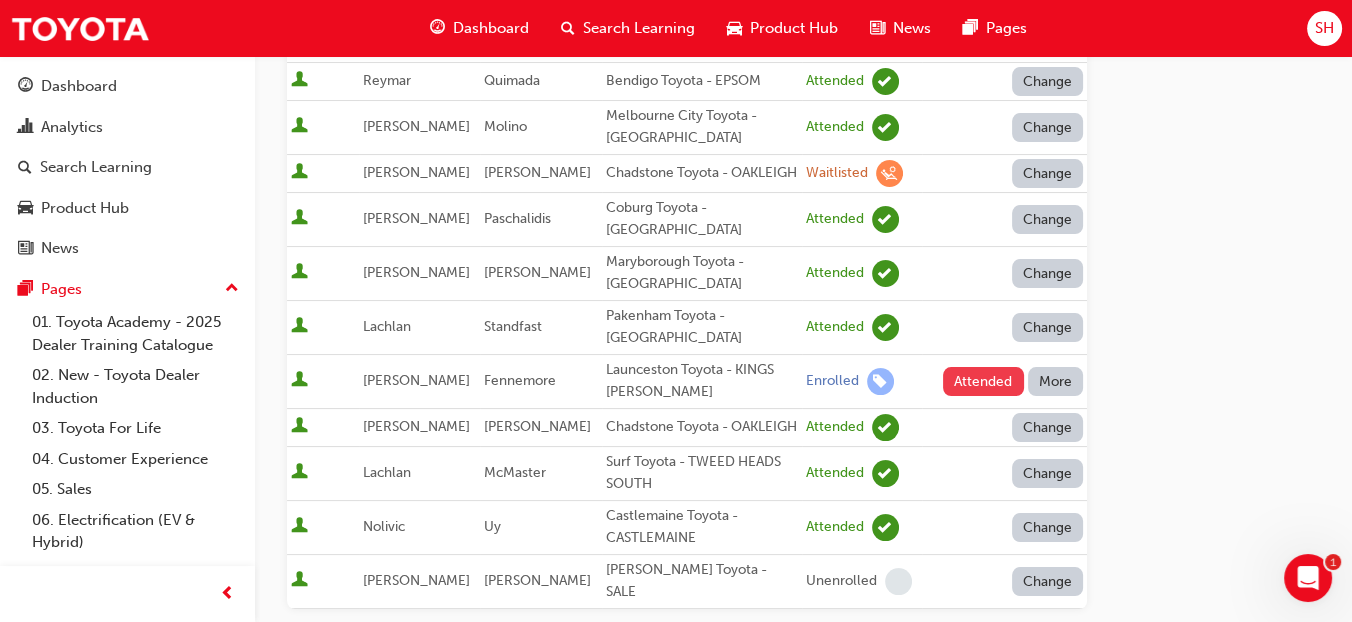 click on "Attended" at bounding box center [983, 381] 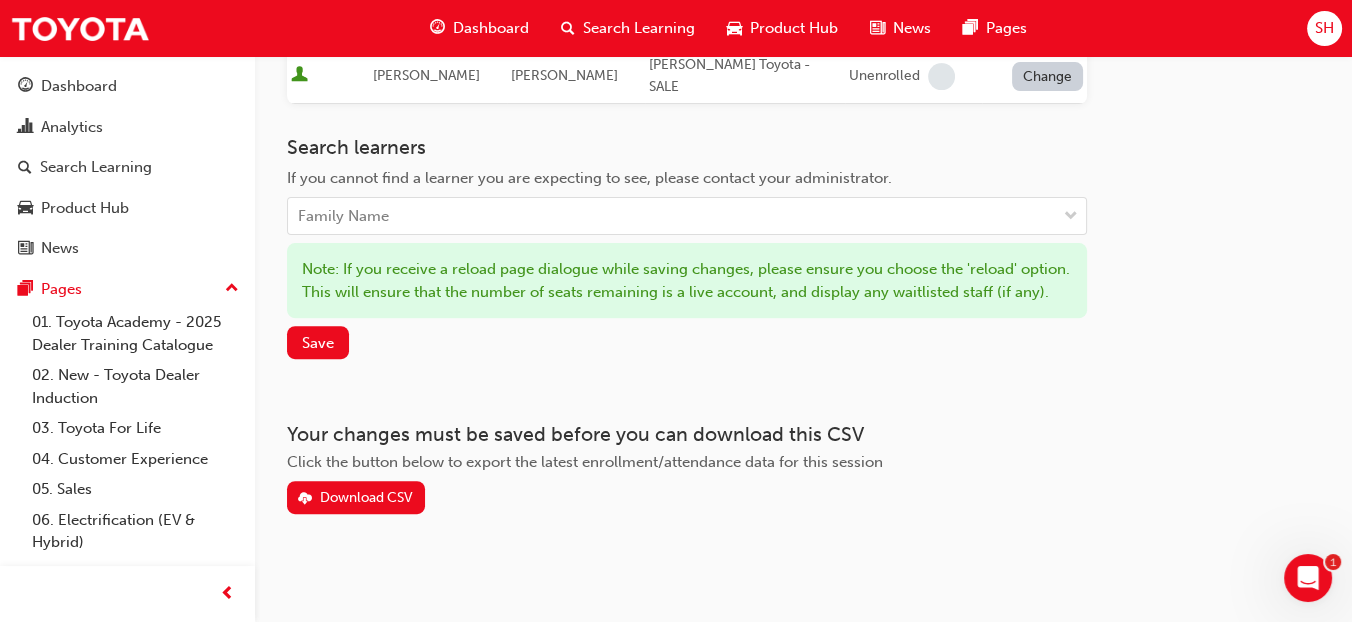 scroll, scrollTop: 839, scrollLeft: 0, axis: vertical 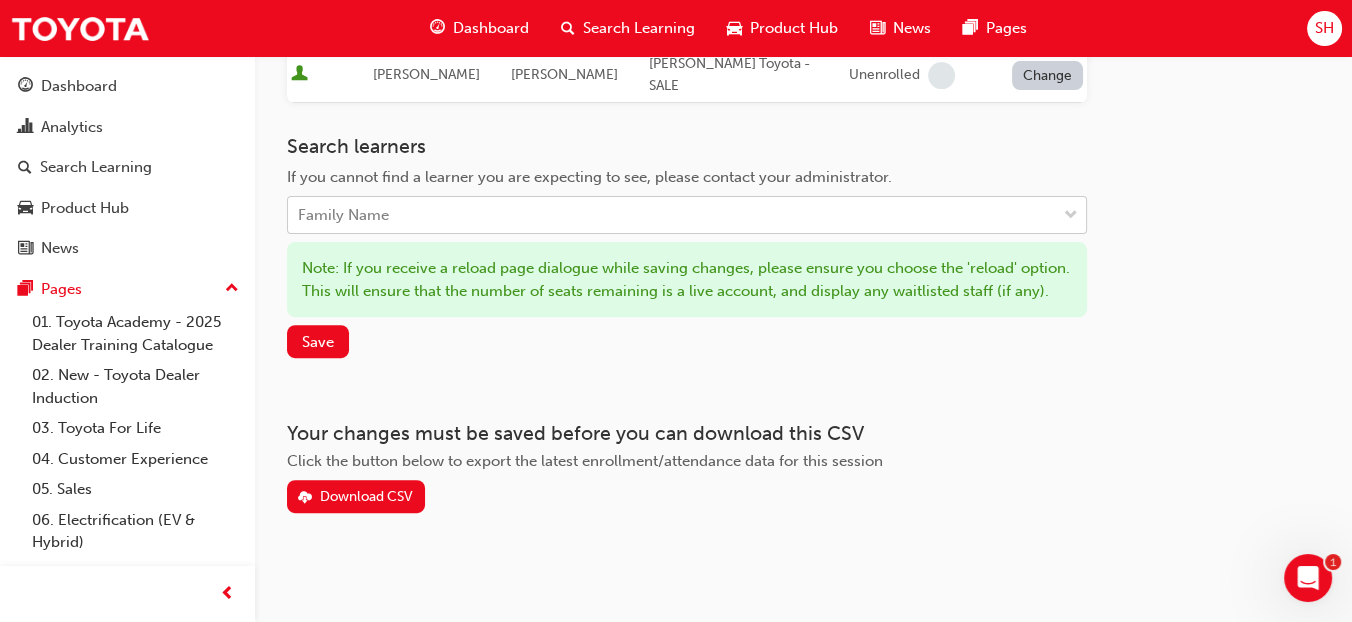 click on "Family Name" at bounding box center (672, 215) 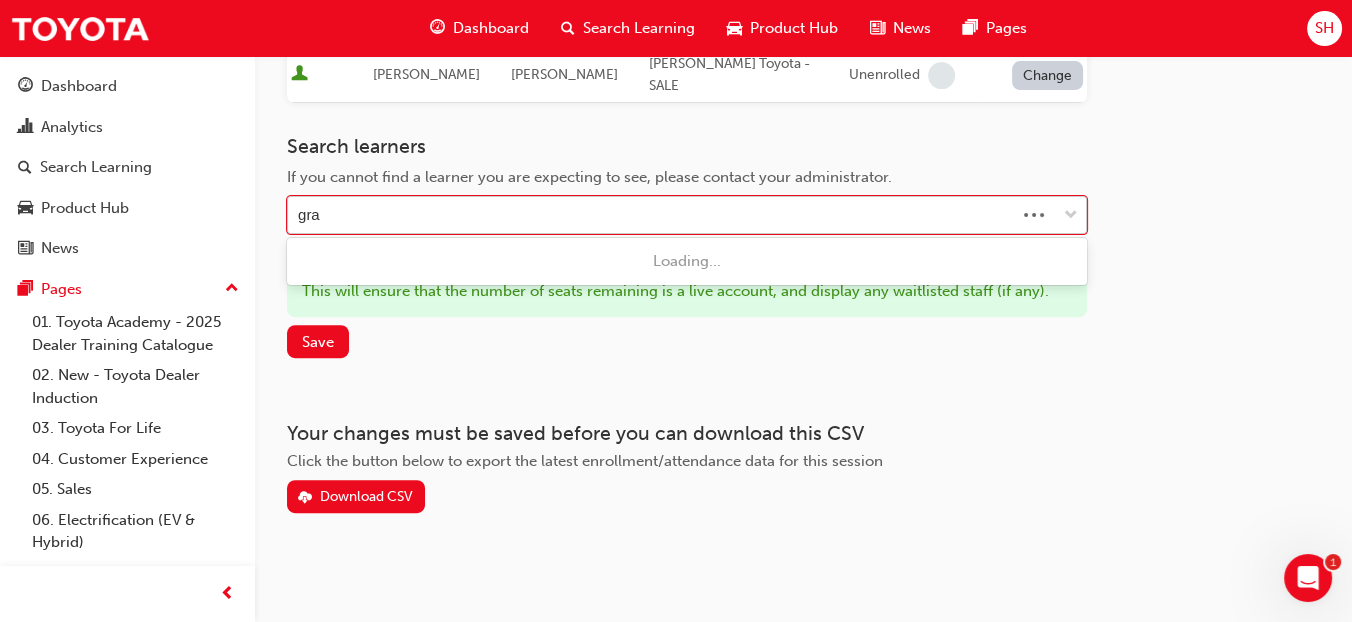 type on "gray" 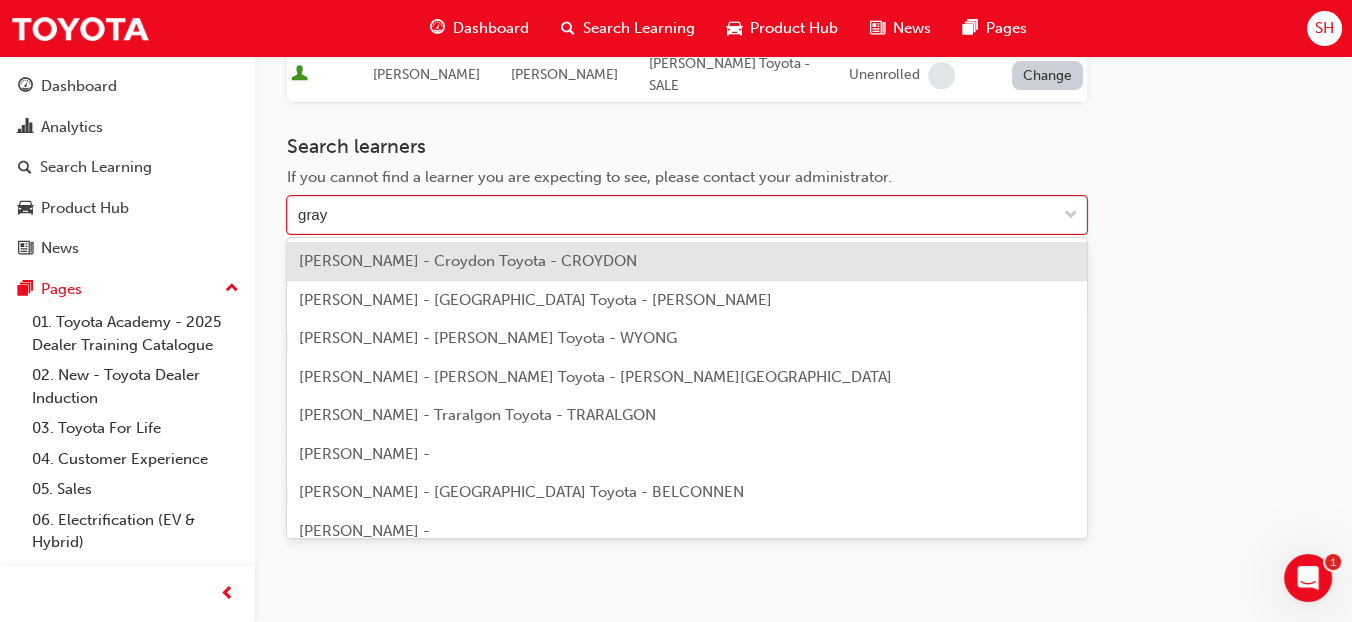 click on "[PERSON_NAME] - Croydon Toyota - CROYDON" at bounding box center [468, 261] 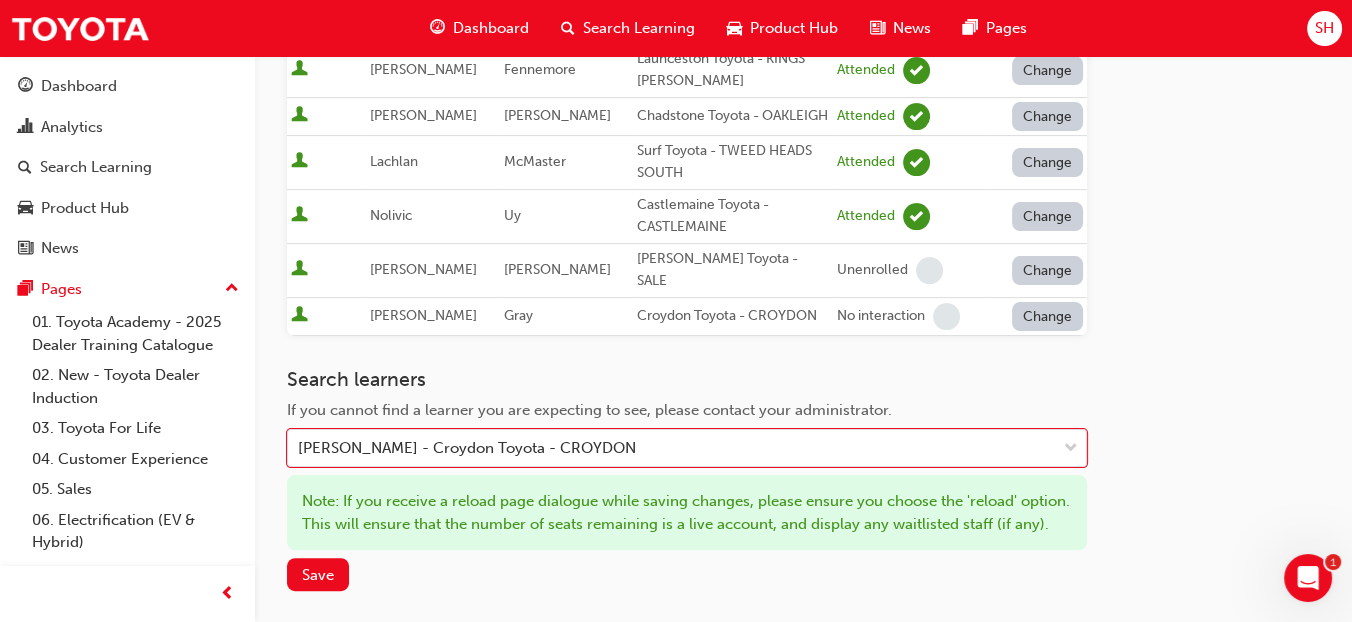 scroll, scrollTop: 617, scrollLeft: 0, axis: vertical 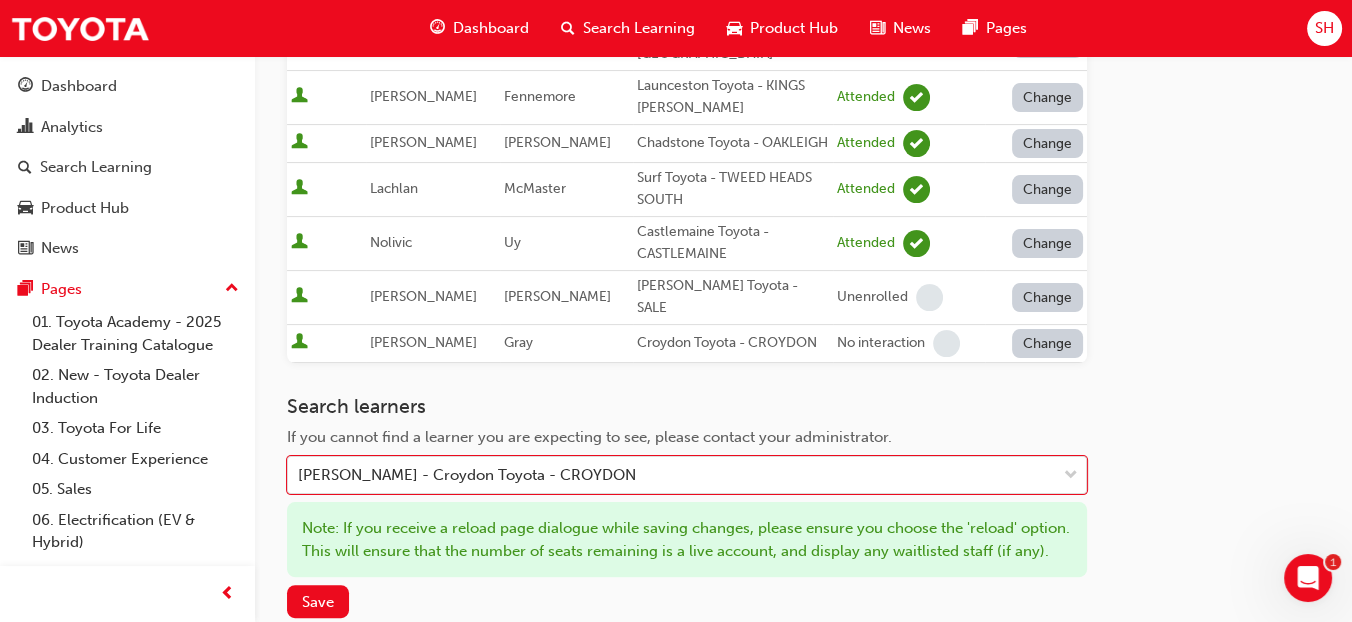 click on "Change" at bounding box center (1048, 343) 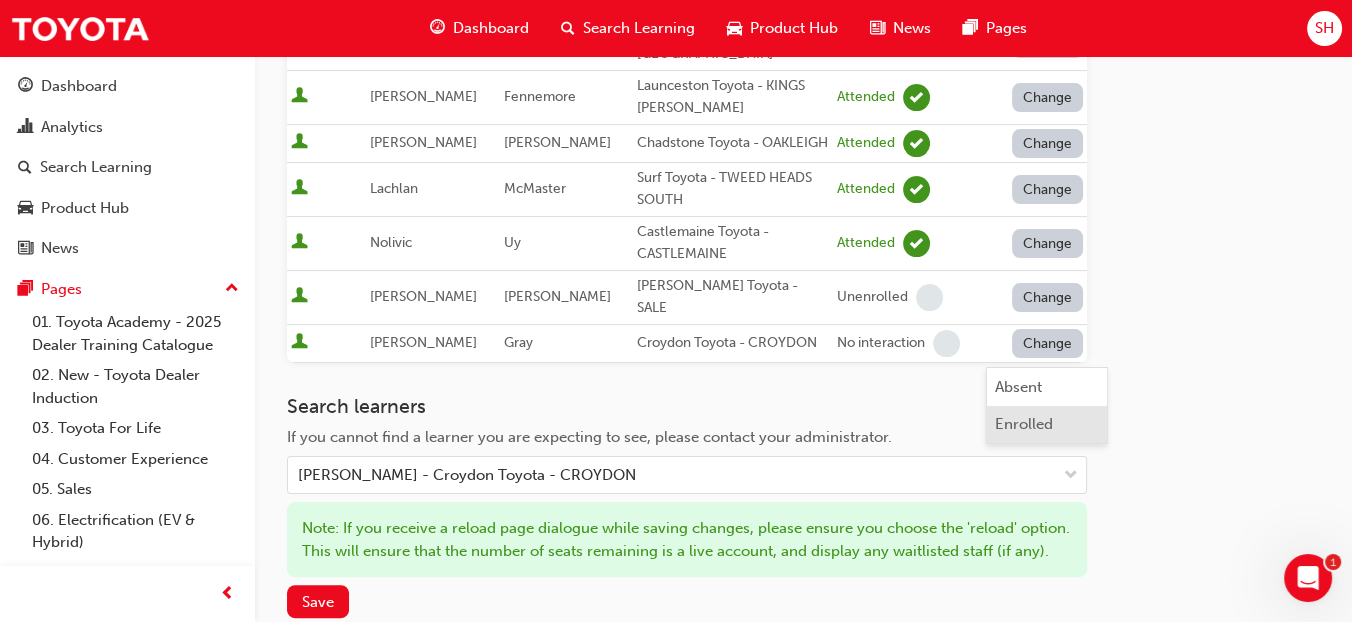 click on "Enrolled" at bounding box center (1024, 424) 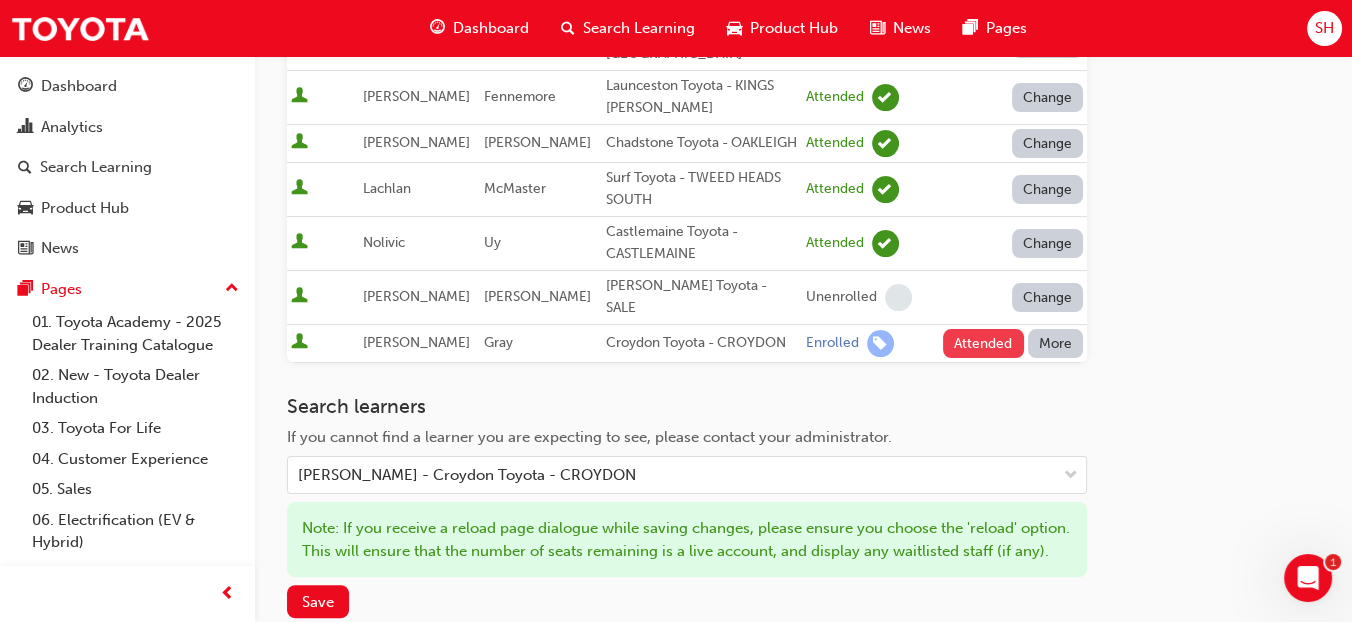 click on "Attended" at bounding box center [983, 343] 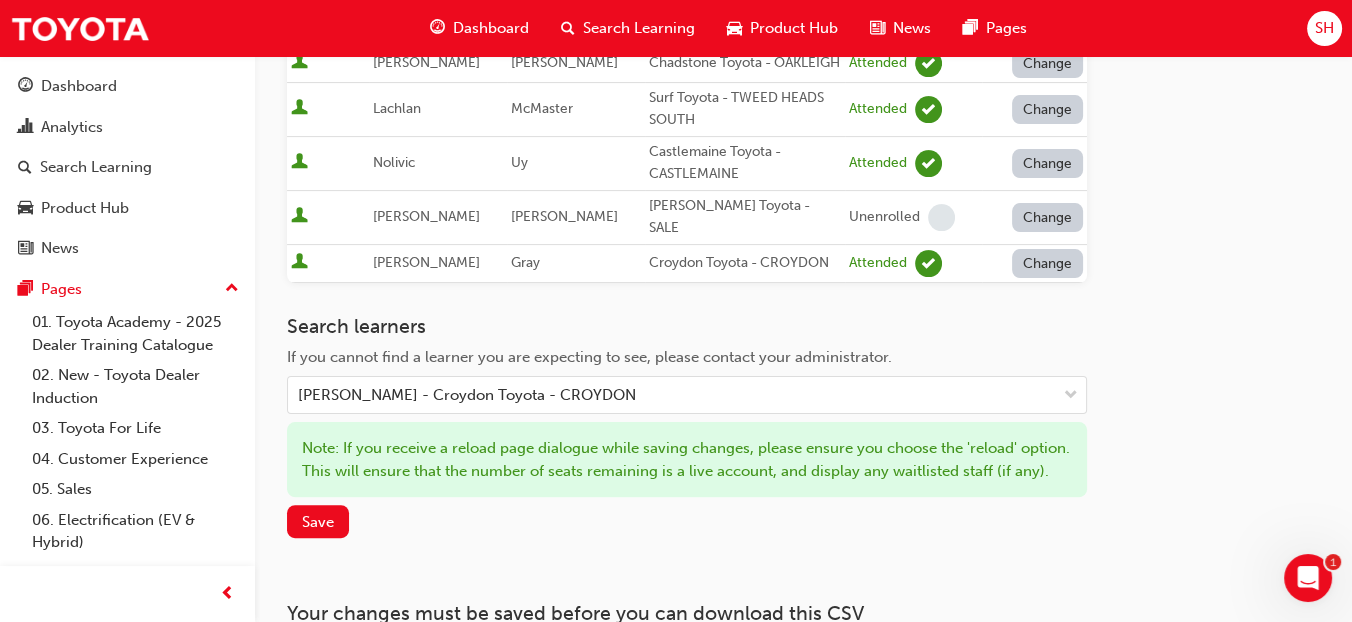 scroll, scrollTop: 728, scrollLeft: 0, axis: vertical 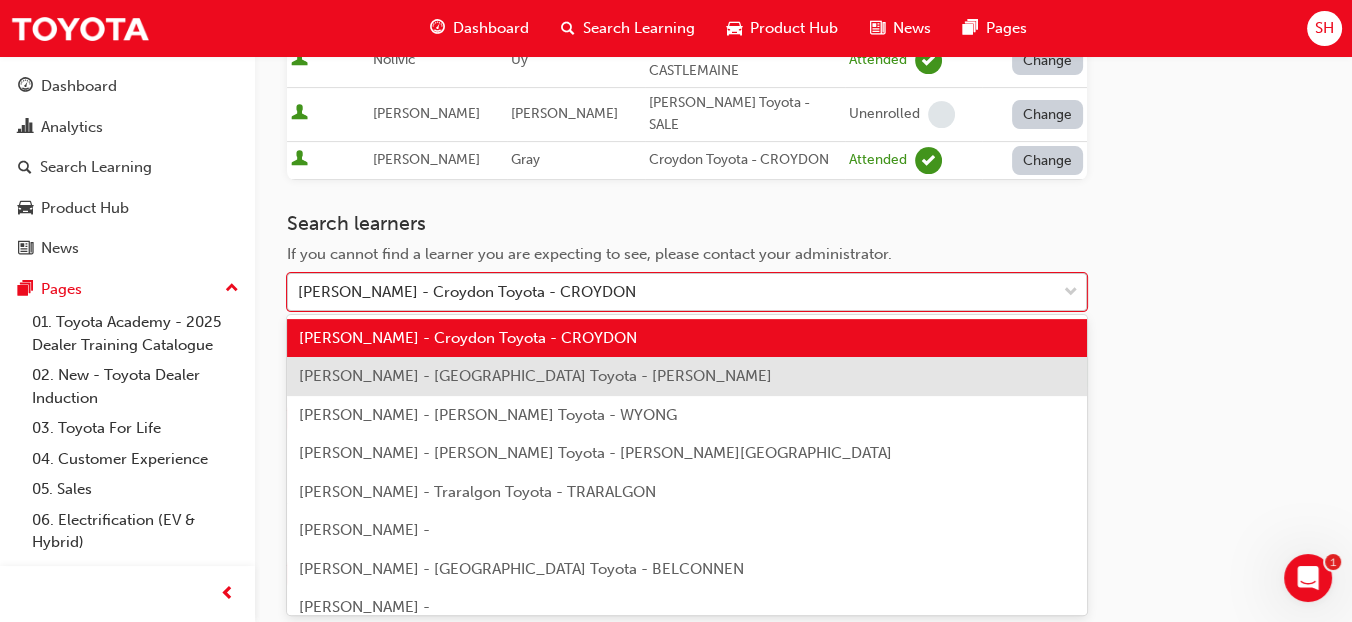 click on "Your version of Internet Explorer is outdated and not supported. Please upgrade to a  modern browser . Dashboard Search Learning Product Hub News Pages SH Dashboard Analytics Search Learning Product Hub News Pages Pages 01. Toyota Academy - 2025 Dealer Training Catalogue 02. New - Toyota Dealer Induction  03. Toyota For Life 04. Customer Experience 05. Sales 06. Electrification (EV & Hybrid) 07. Parts21 Certification 08. Service 09. Technical  10. TUNE Rev-Up Training All Pages Go to session detail page Manage attendance for SRO DT BODY ELECTRICAL Start Date :  [DATE] 9am   - [DATE] 4pm   Australian Eastern Standard Time AEST Cut Off Date :  [DATE] 5:00pm   Australian Eastern Standard Time AEST Here you can mark which learners attended this session and which were absent. This session is full Active First Name Last Name Organisations Status Set Status [PERSON_NAME] Bendigo Toyota - EPSOM Attended Change [PERSON_NAME] [GEOGRAPHIC_DATA] Toyota - CAMBERWELL Attended Change [PERSON_NAME]" at bounding box center (676, -489) 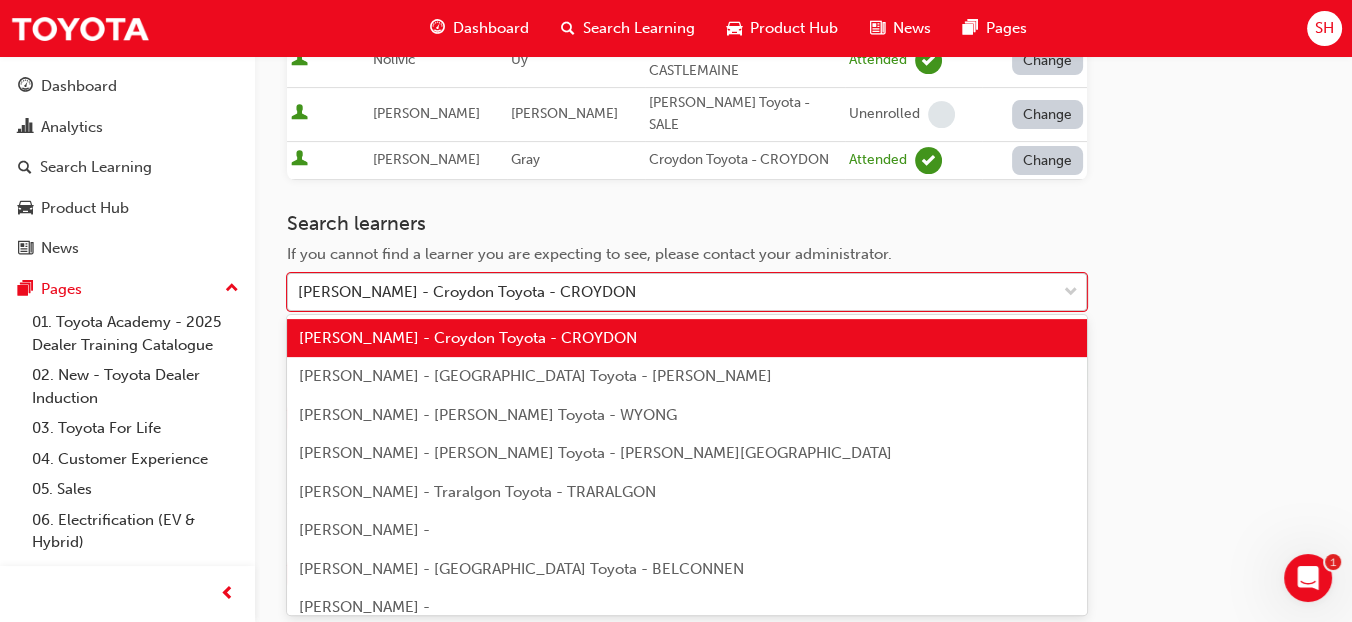 click on "[PERSON_NAME] - Croydon Toyota - CROYDON" at bounding box center (672, 292) 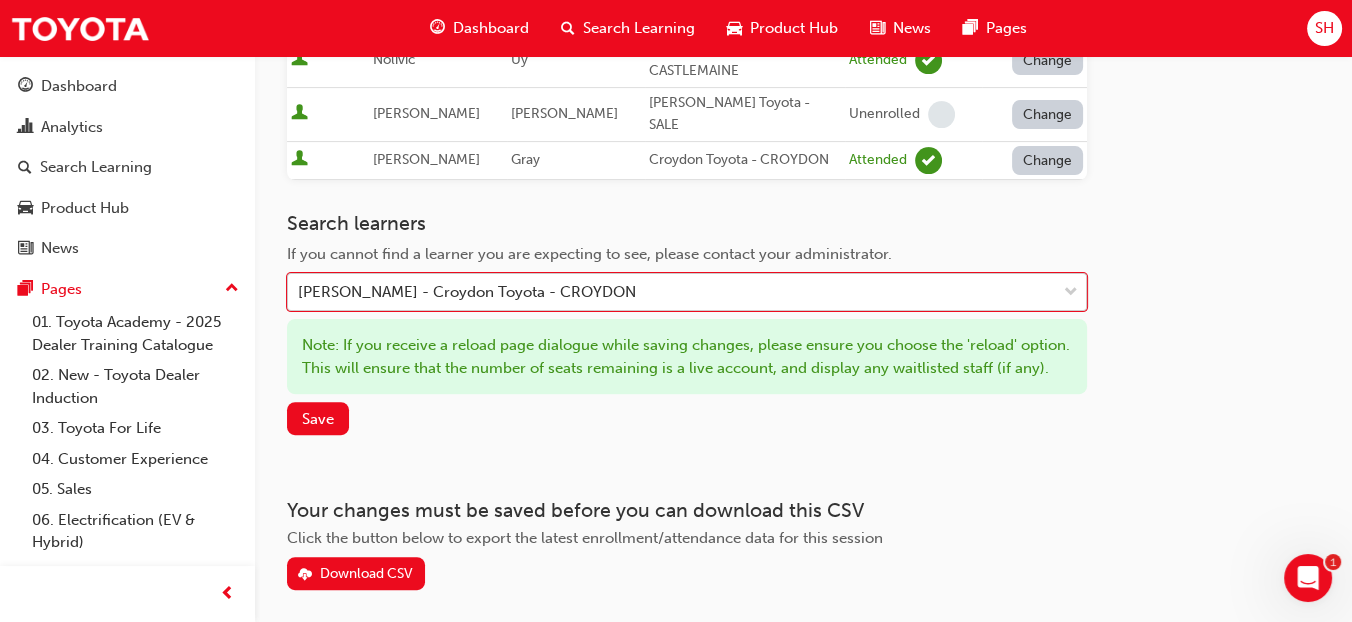 click on "[PERSON_NAME] - Croydon Toyota - CROYDON" at bounding box center (672, 292) 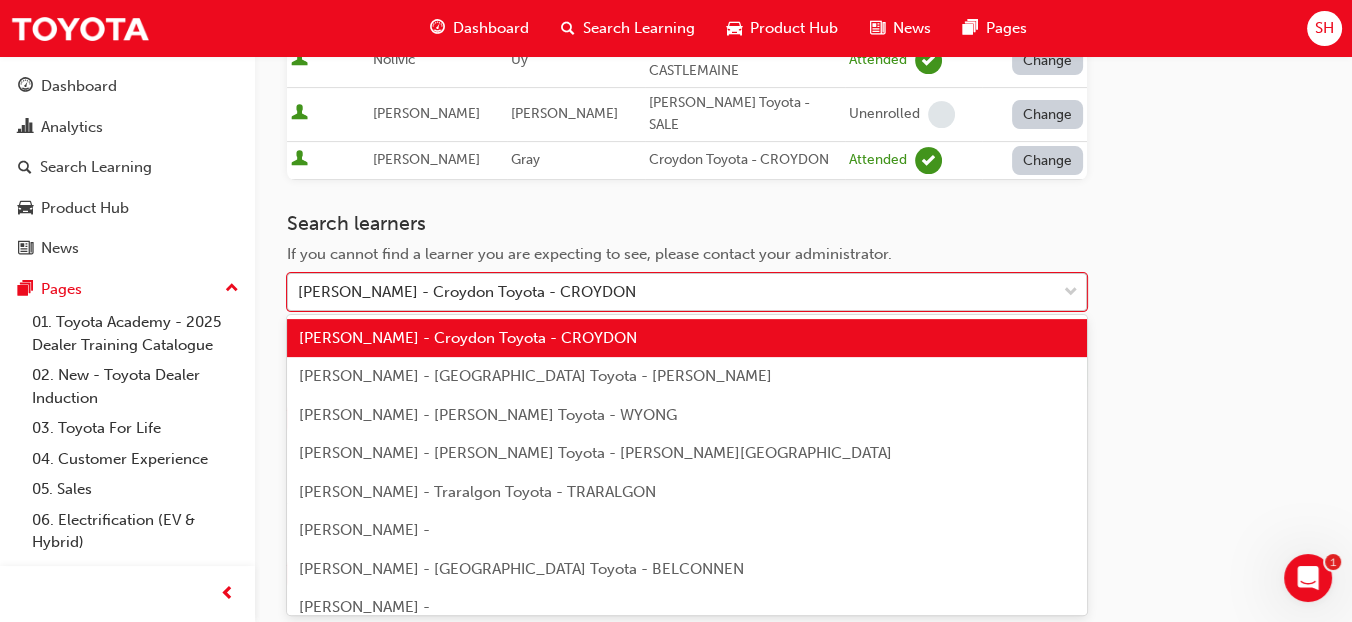 click on "[PERSON_NAME] - Croydon Toyota - CROYDON" at bounding box center [672, 292] 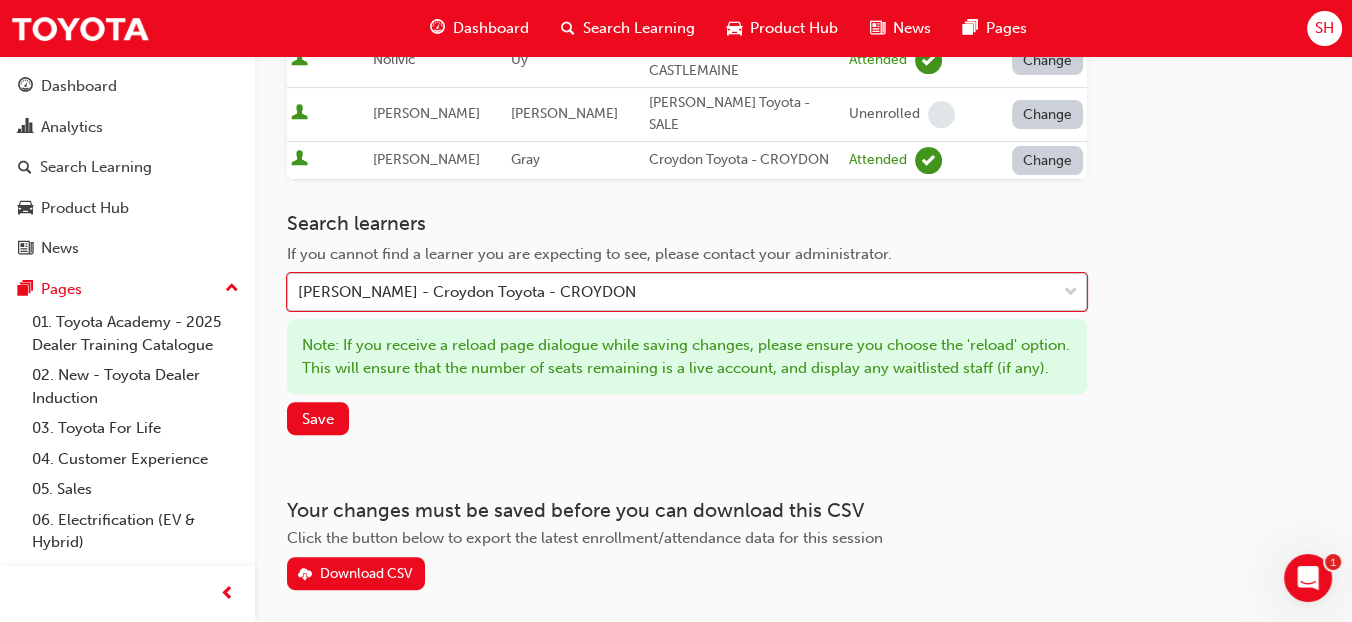 click on "[PERSON_NAME] - Croydon Toyota - CROYDON" at bounding box center (672, 292) 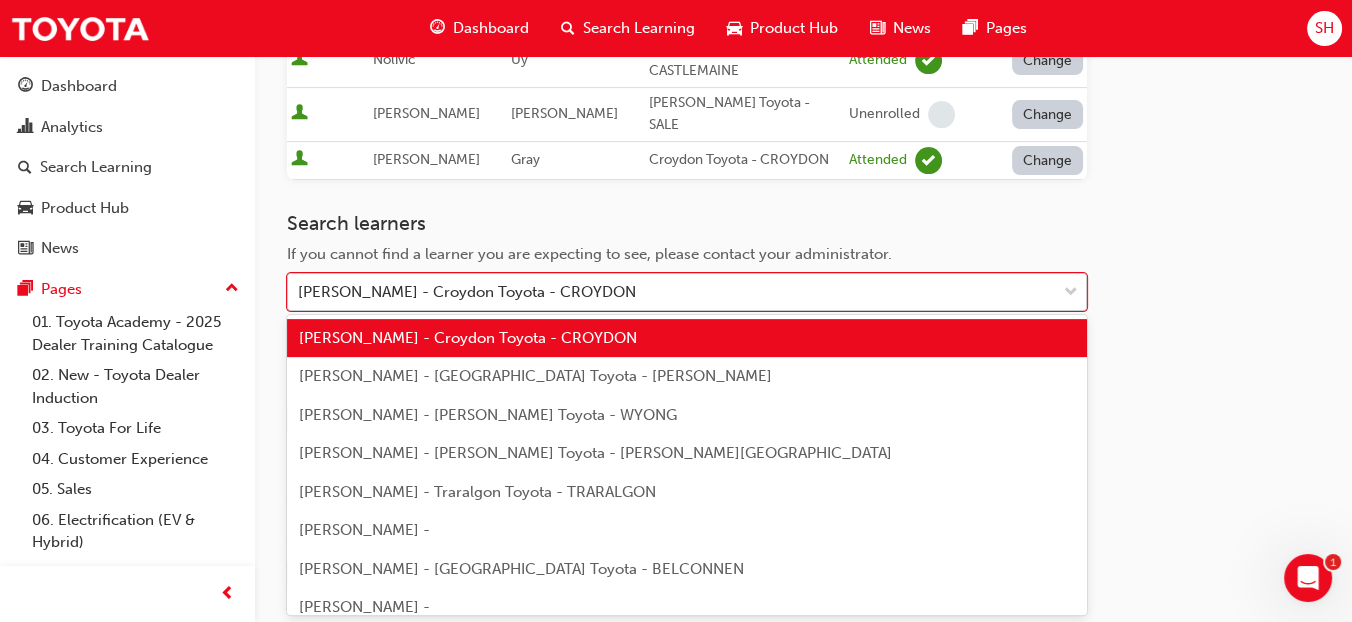 click at bounding box center (1071, 292) 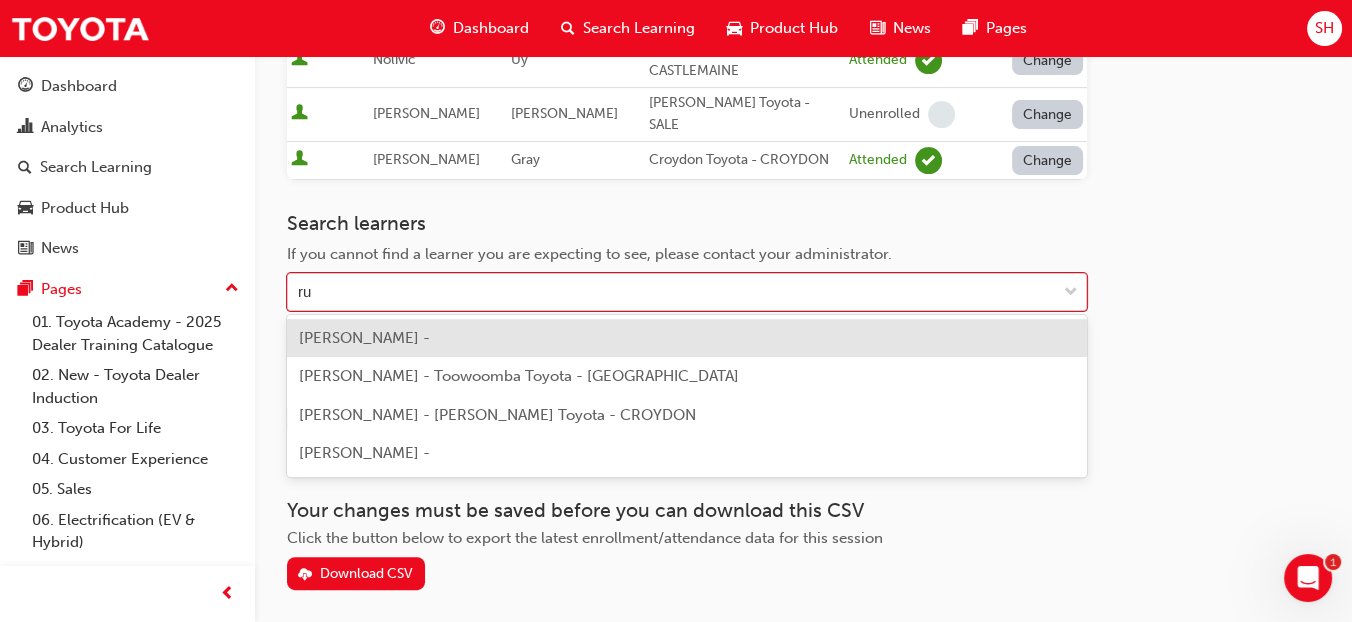 type on "r" 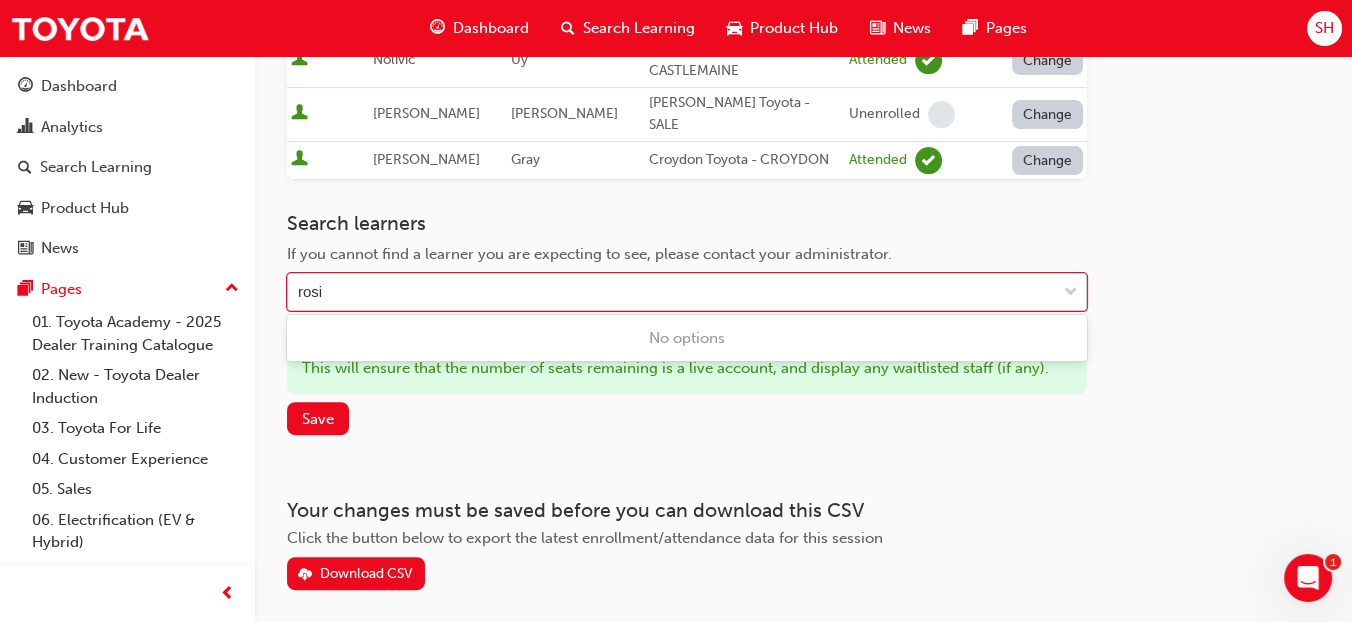 type on "ros" 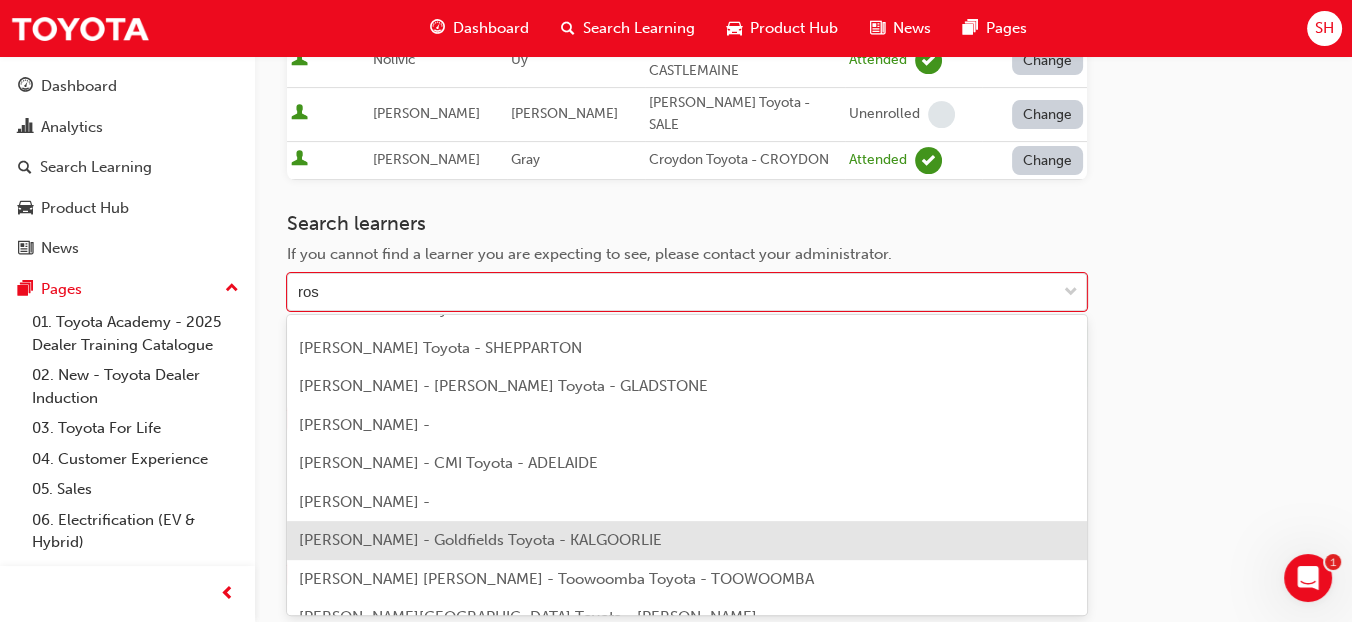 scroll, scrollTop: 1248, scrollLeft: 0, axis: vertical 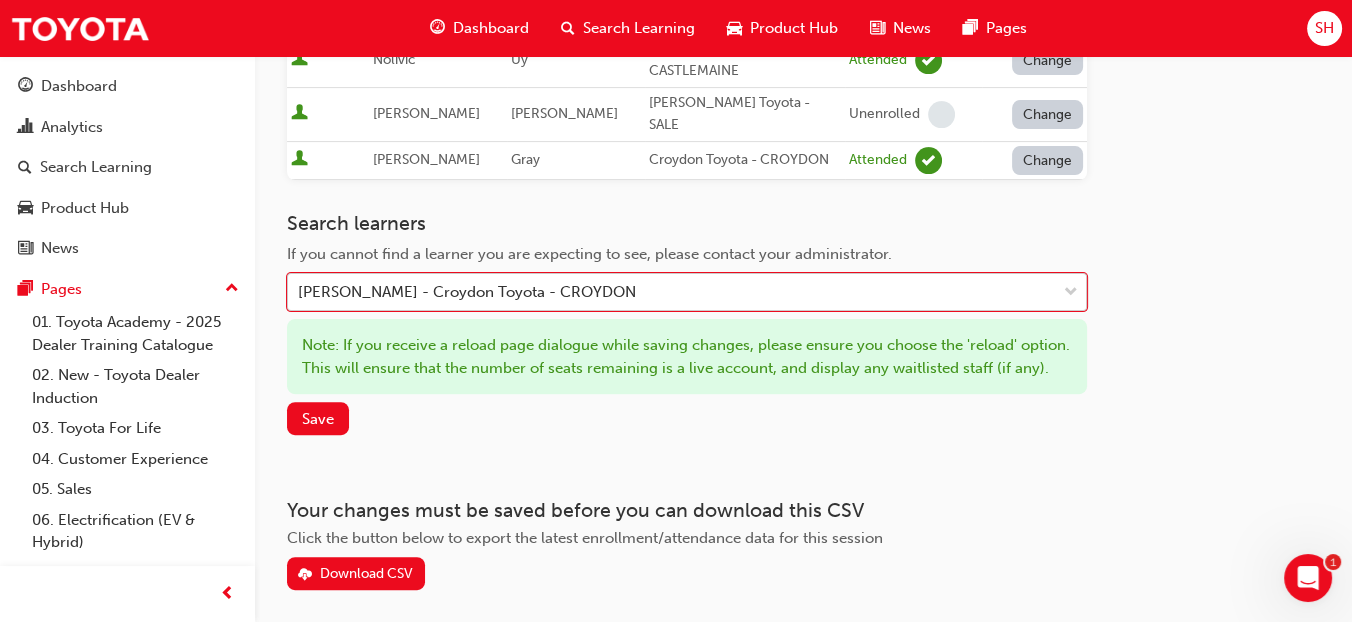 click on "[PERSON_NAME] - Croydon Toyota - CROYDON" at bounding box center (672, 292) 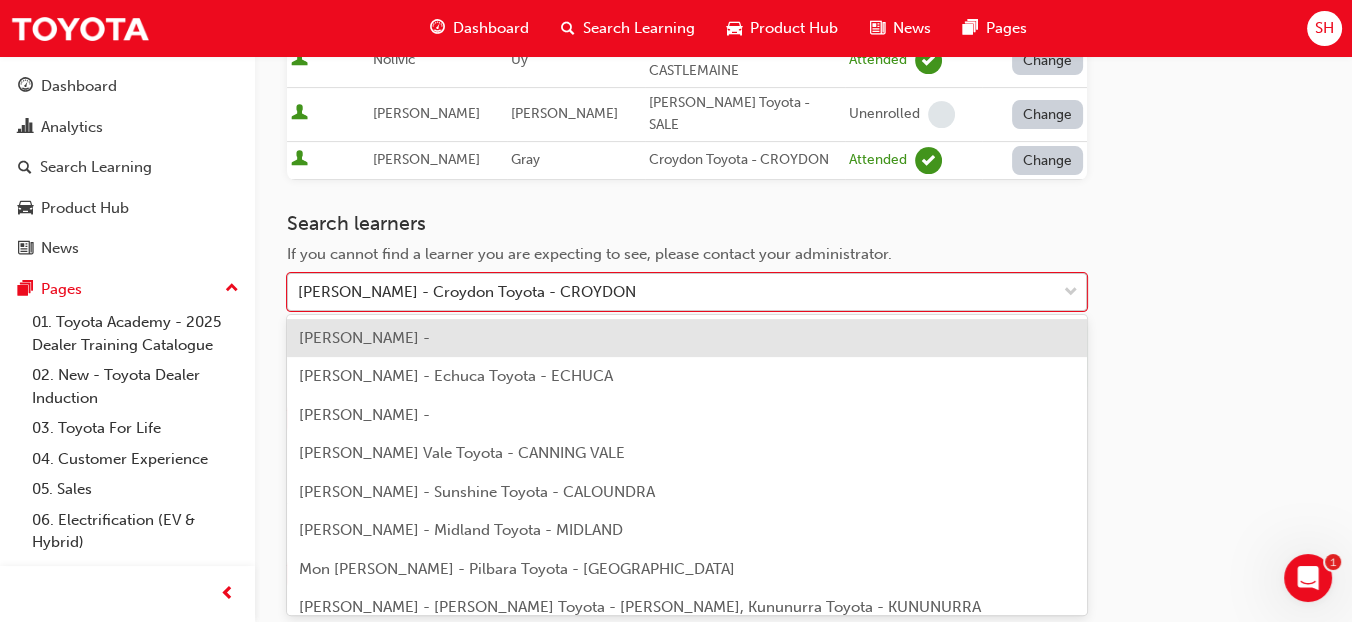click on "[PERSON_NAME] - Croydon Toyota - CROYDON" at bounding box center [467, 292] 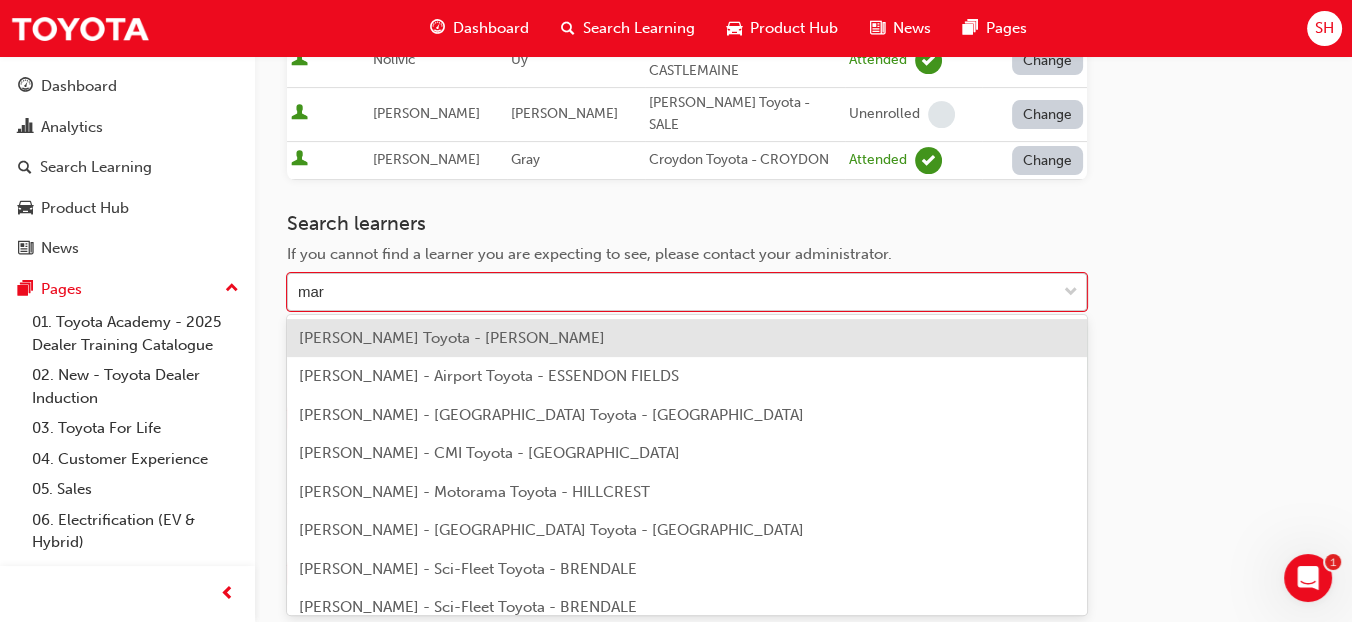 type on "marh" 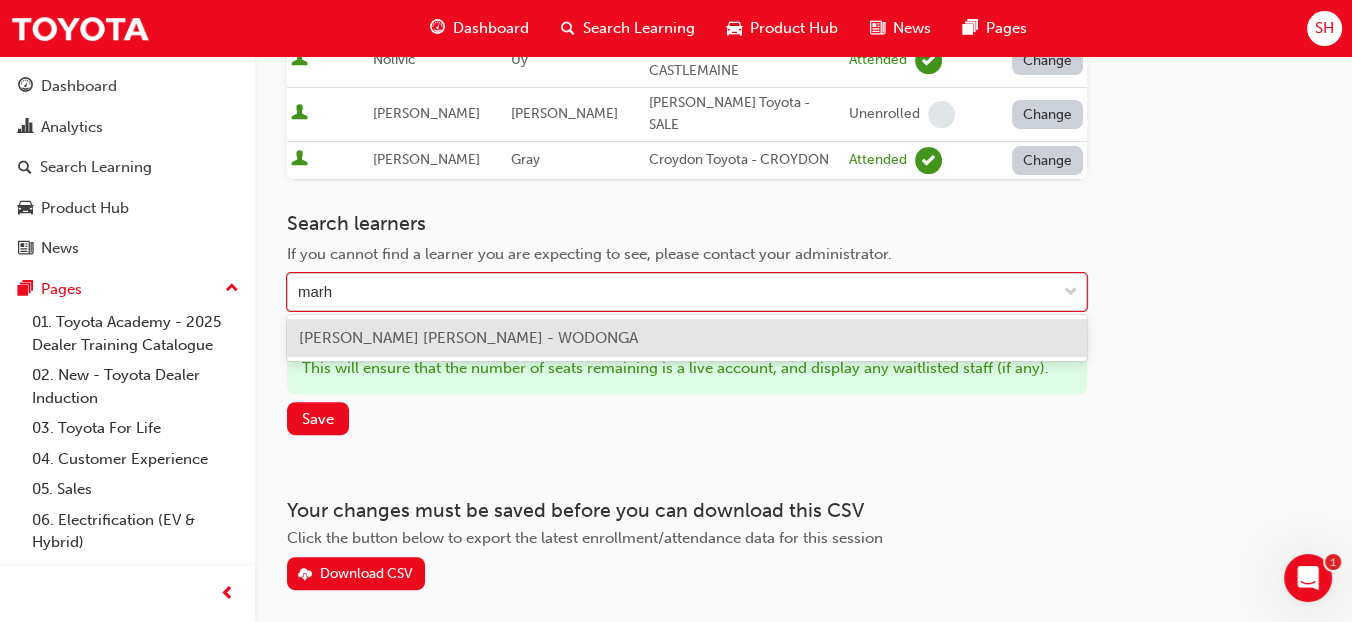 click on "[PERSON_NAME] [PERSON_NAME] - WODONGA" at bounding box center (468, 338) 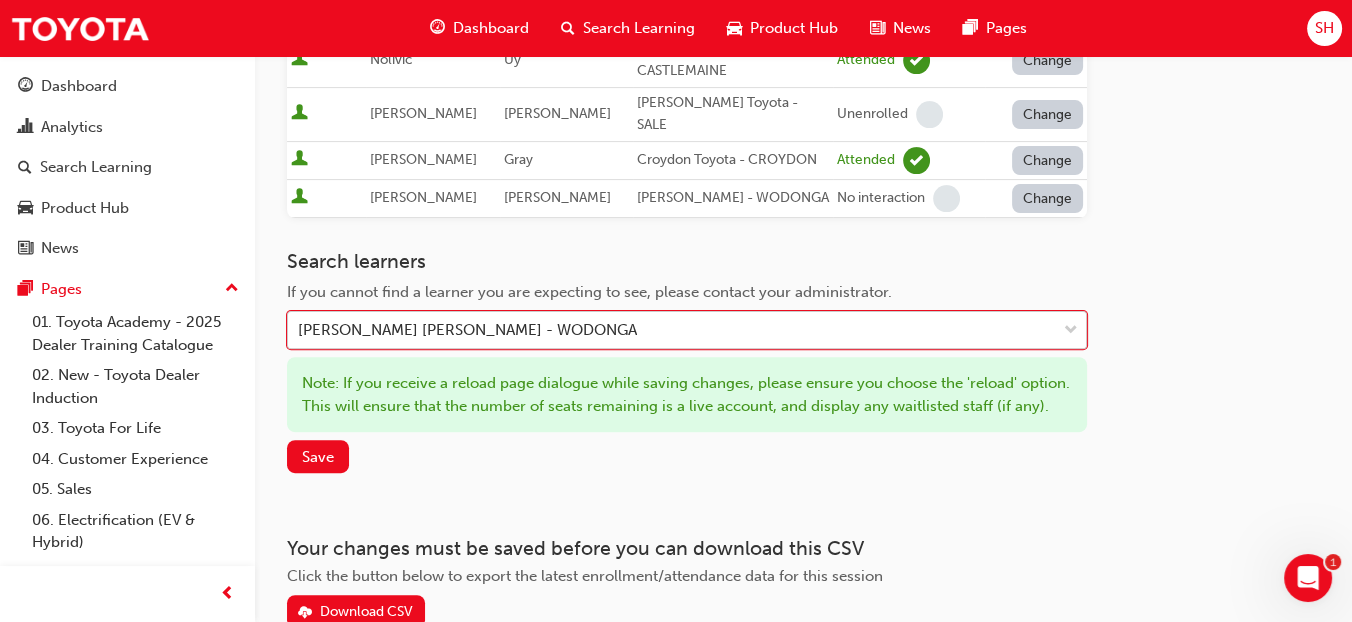 click on "Change" at bounding box center (1048, 198) 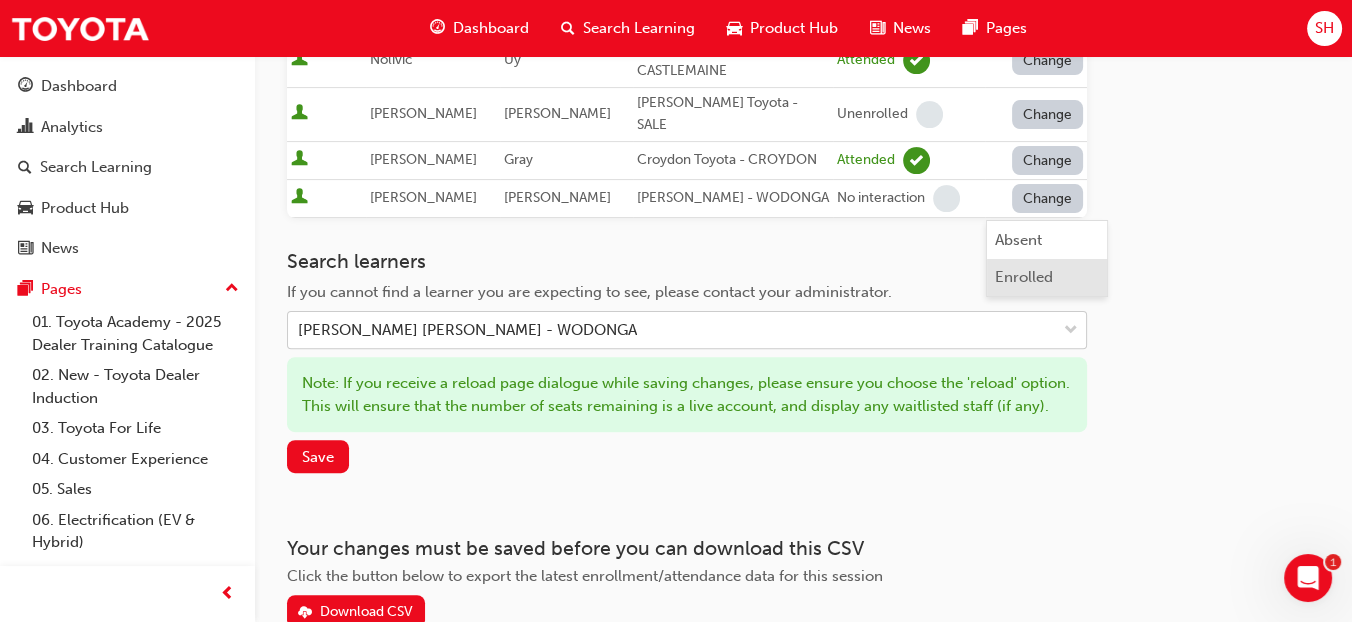 click on "Enrolled" at bounding box center (1024, 277) 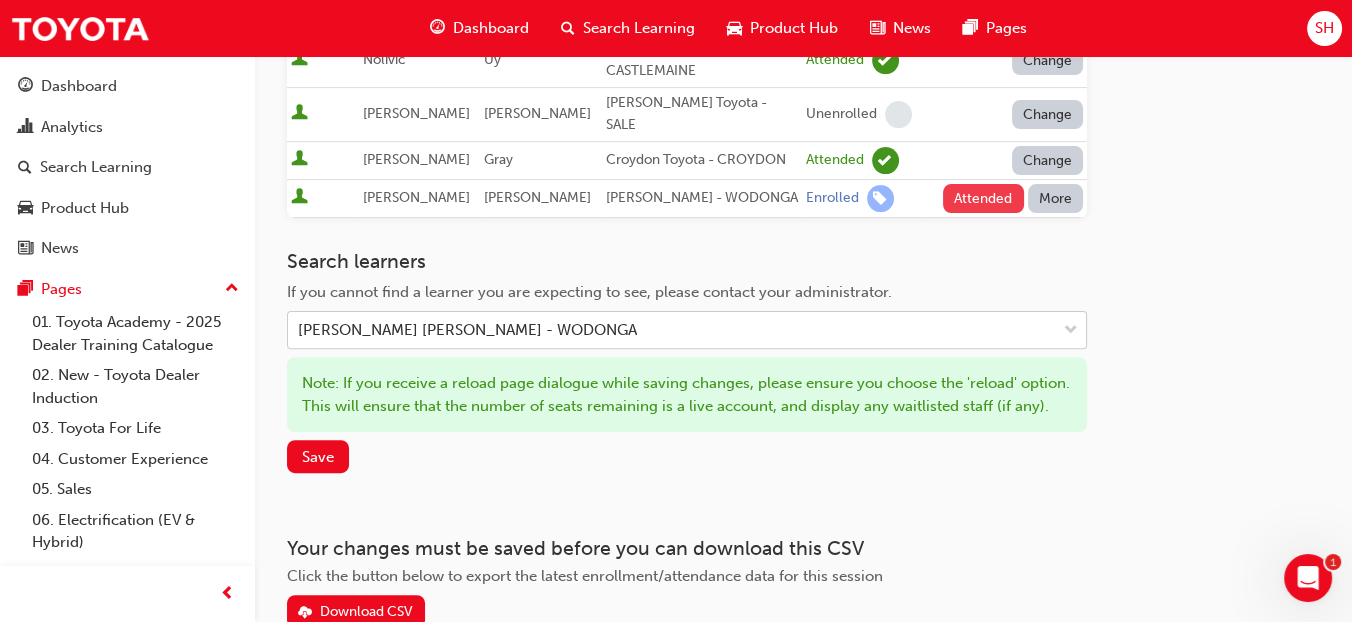 click on "Attended" at bounding box center (983, 198) 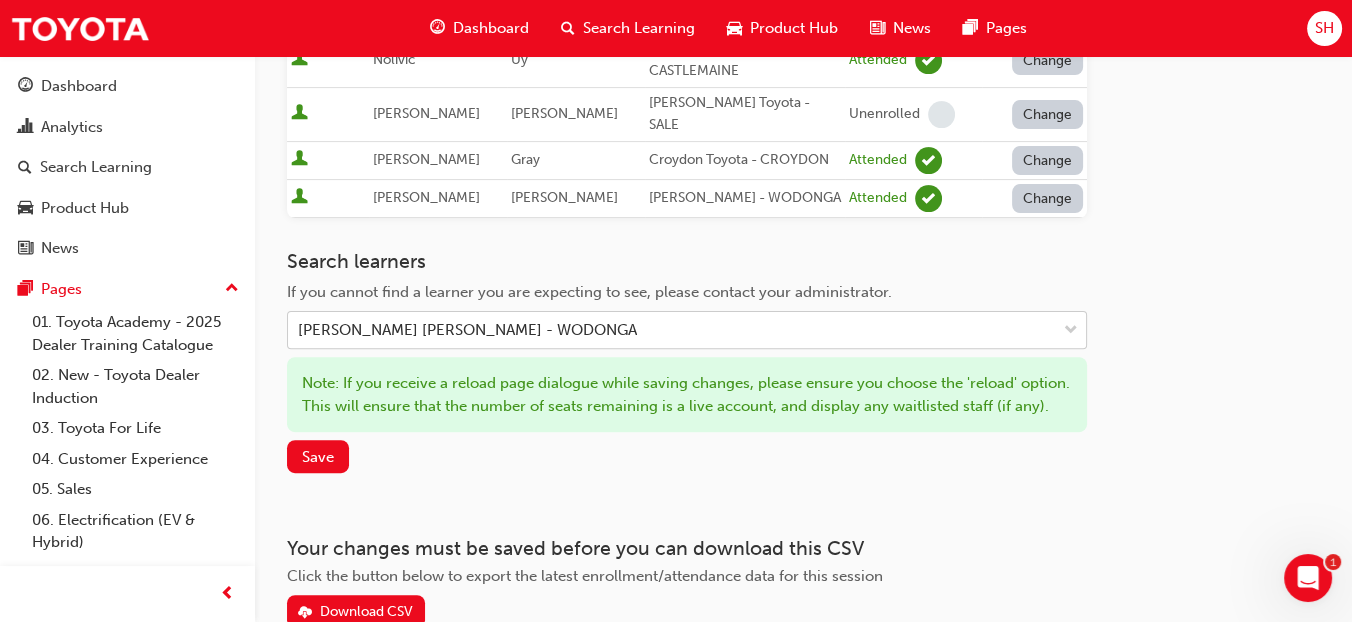 click on "[PERSON_NAME] [PERSON_NAME] - WODONGA" at bounding box center (672, 330) 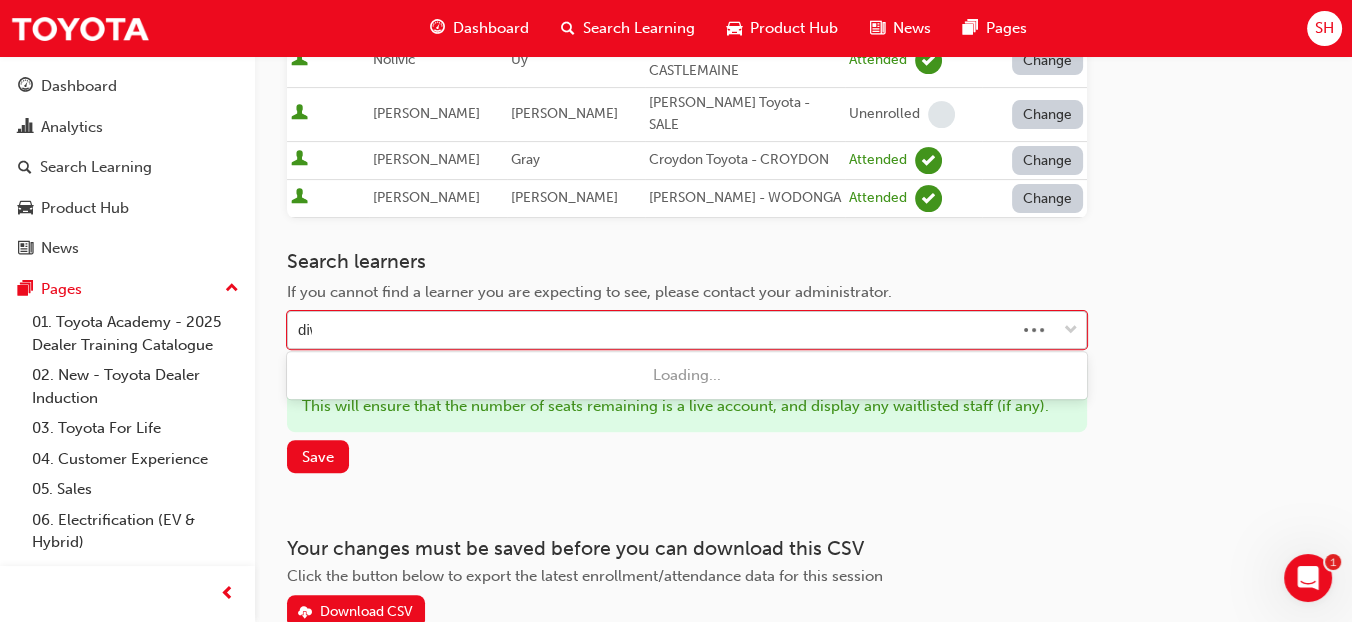 type on "diwa" 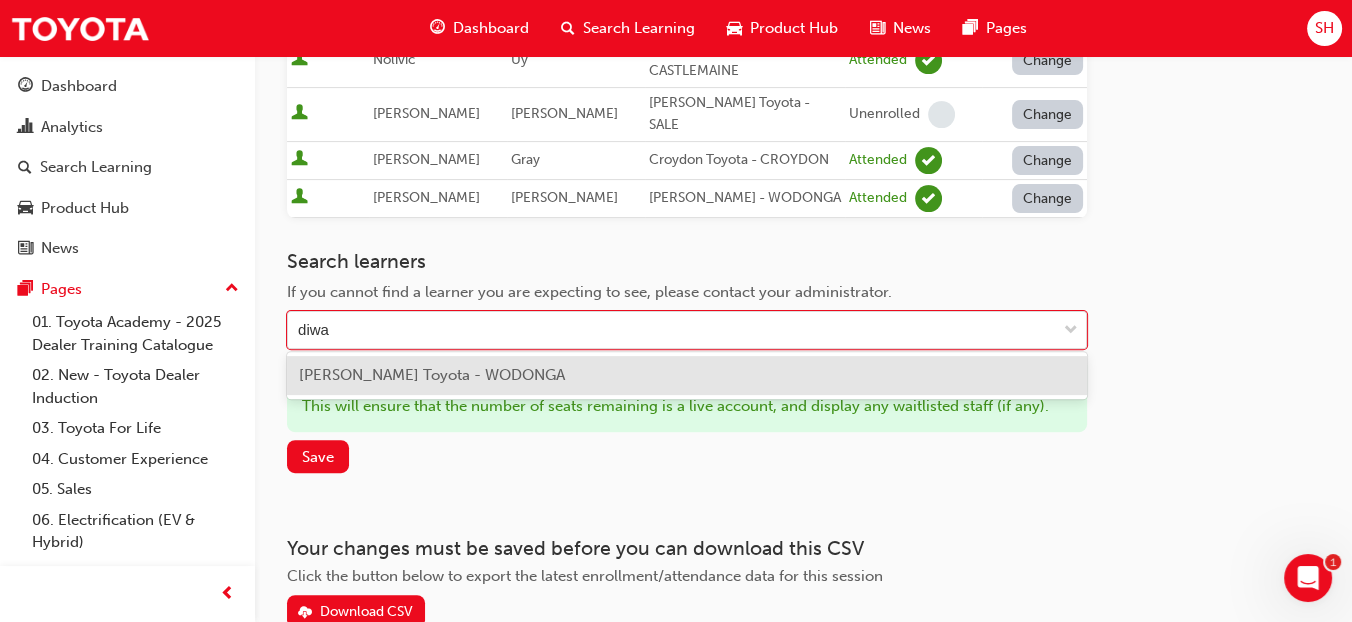 click on "[PERSON_NAME] Toyota - WODONGA" at bounding box center (432, 375) 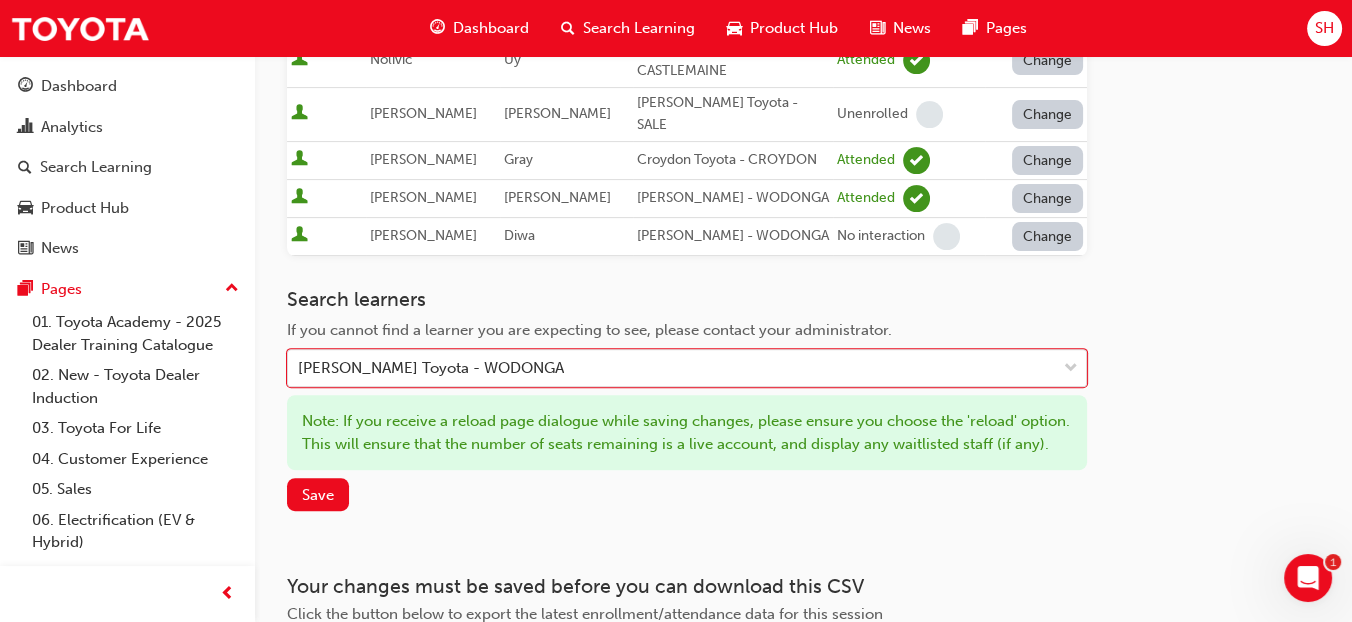 click on "Change" at bounding box center [1048, 236] 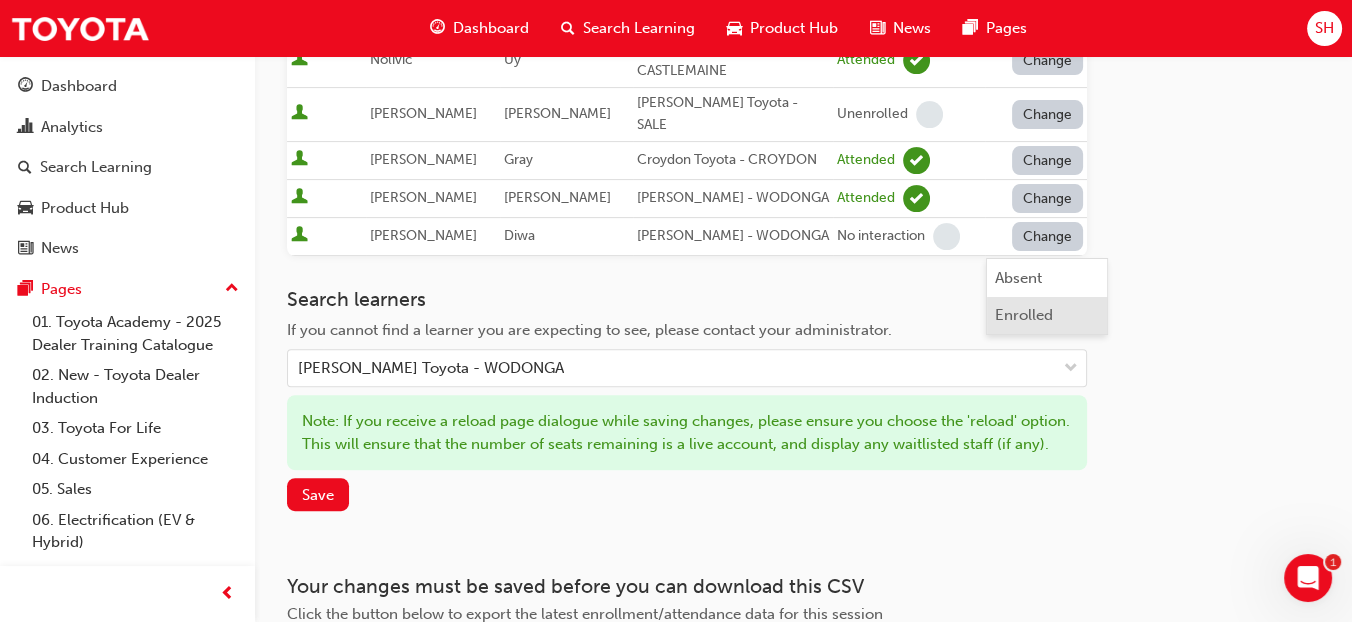 click on "Enrolled" at bounding box center [1024, 315] 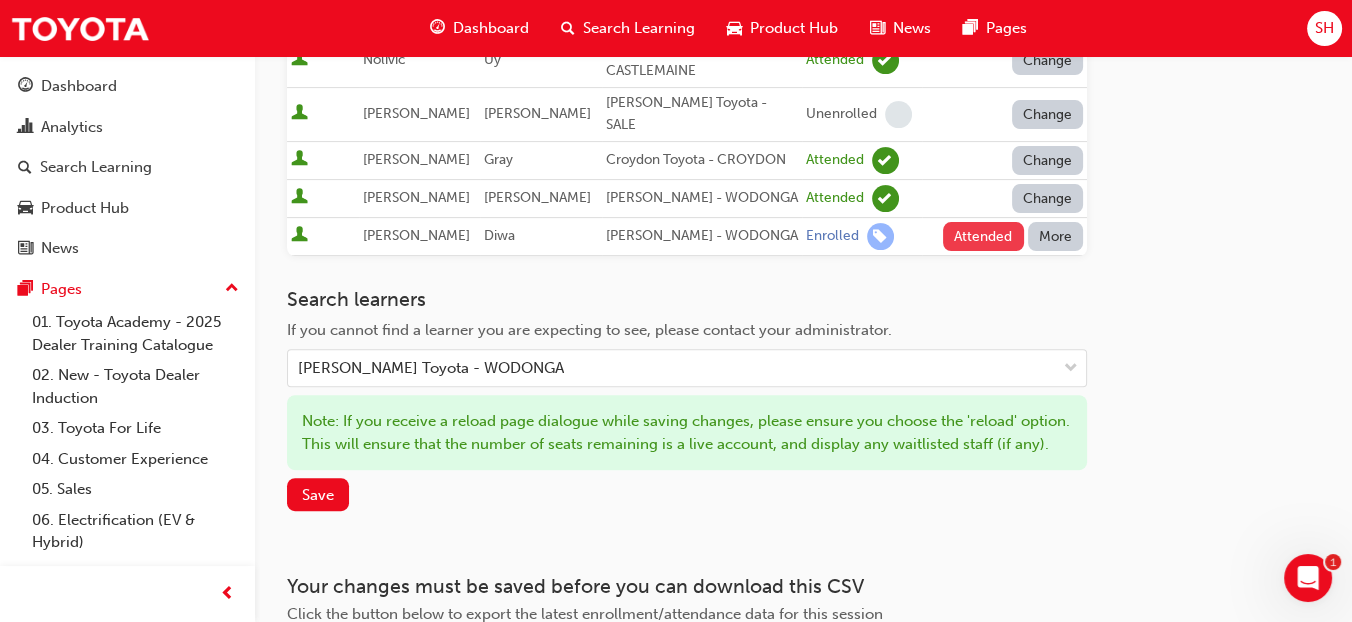 click on "Attended" at bounding box center [983, 236] 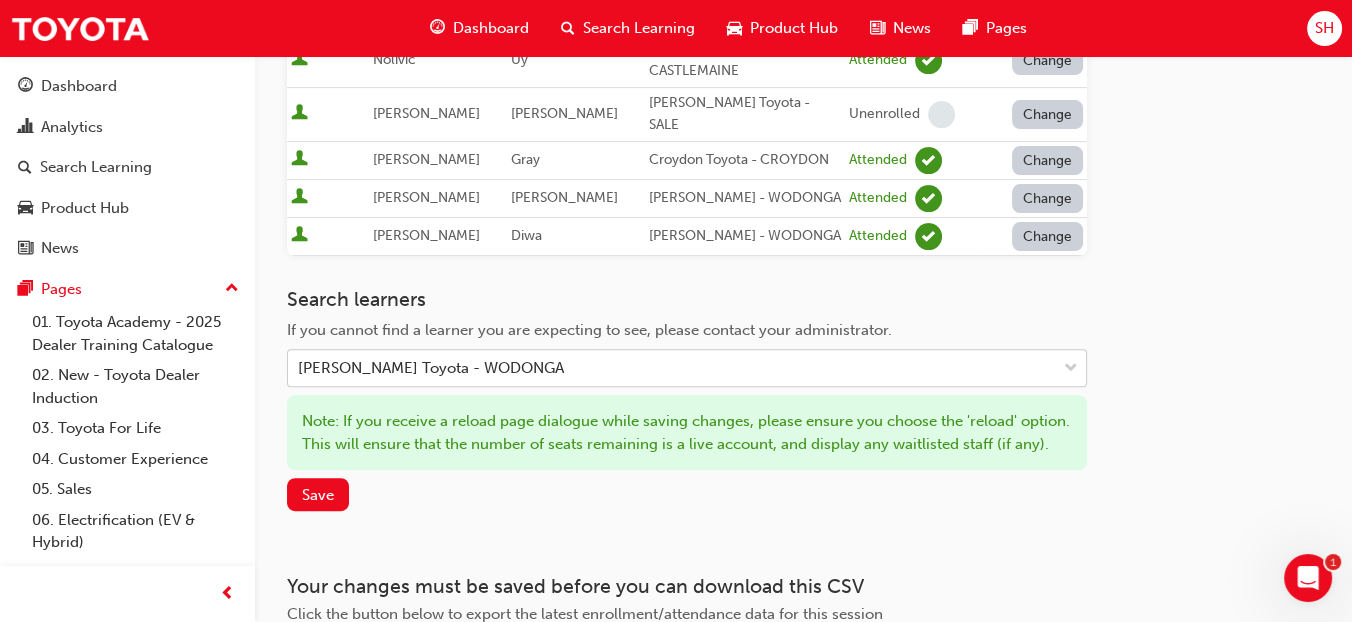 click on "[PERSON_NAME] Toyota - WODONGA" at bounding box center (672, 368) 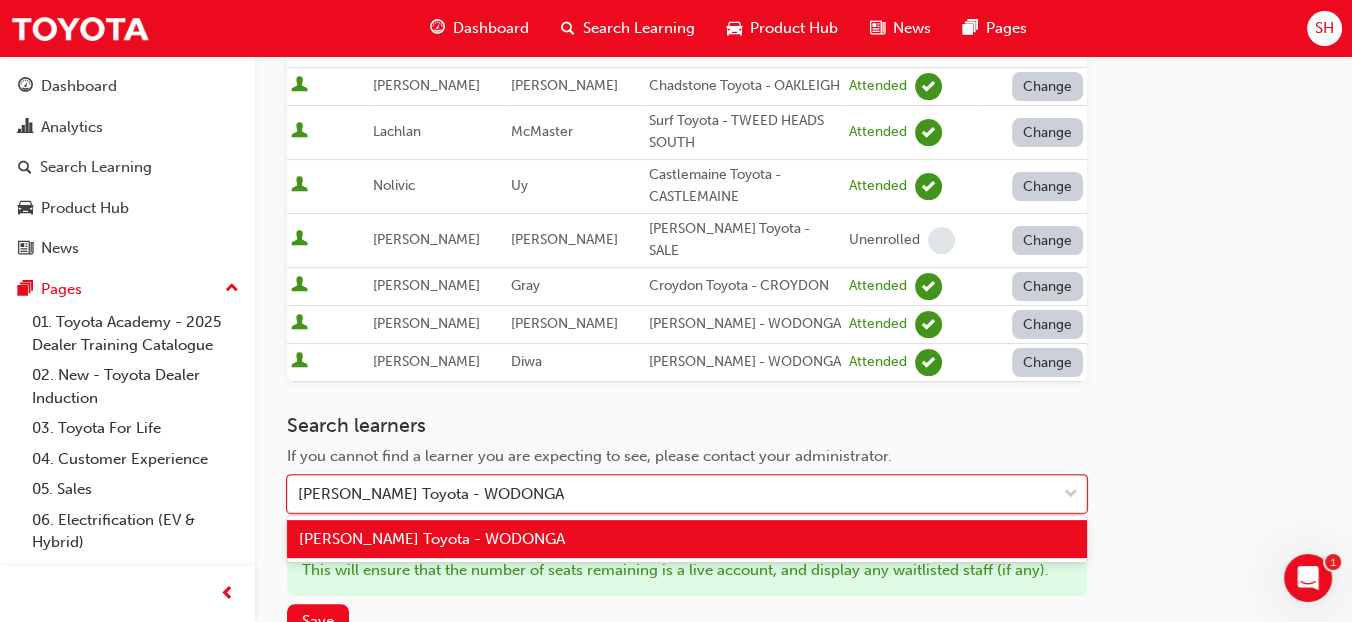 scroll, scrollTop: 777, scrollLeft: 0, axis: vertical 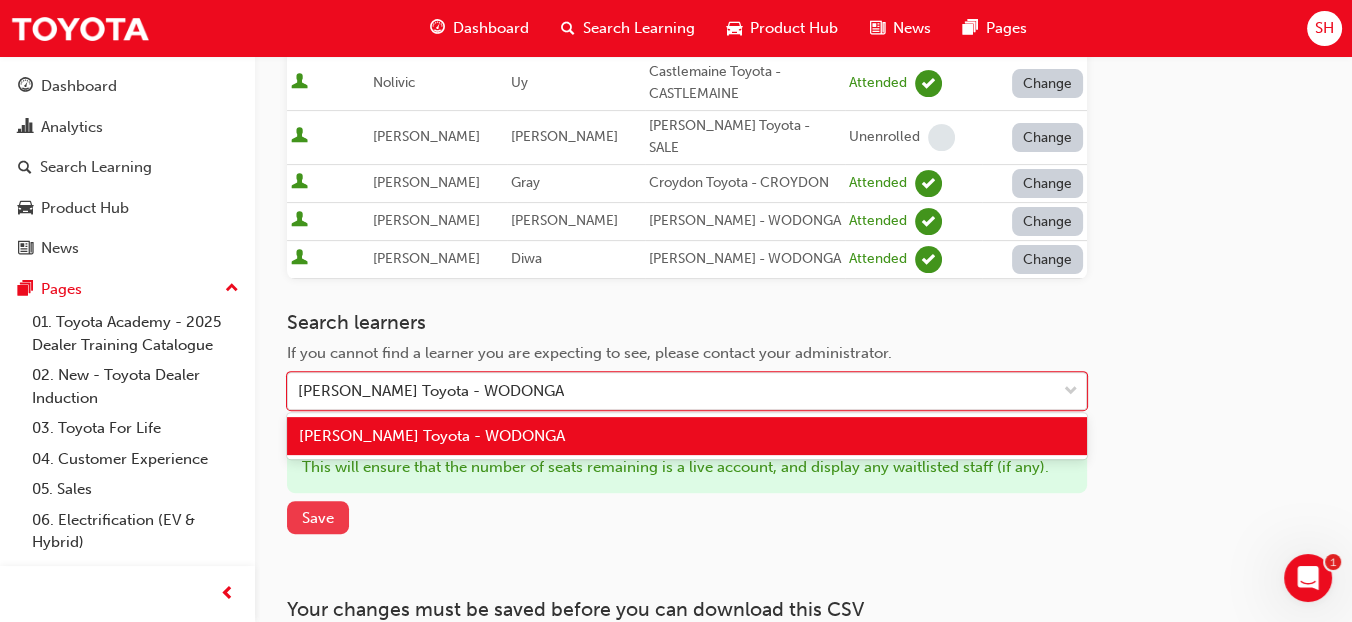 click on "Save" at bounding box center [318, 518] 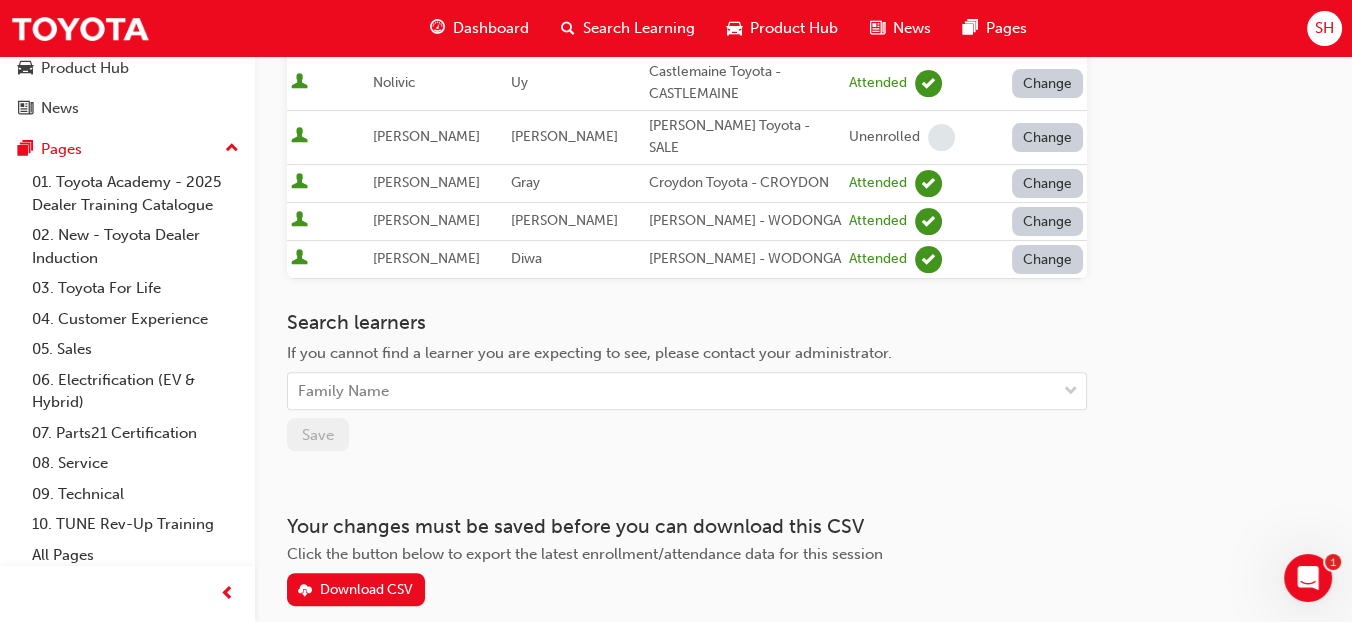 scroll, scrollTop: 145, scrollLeft: 0, axis: vertical 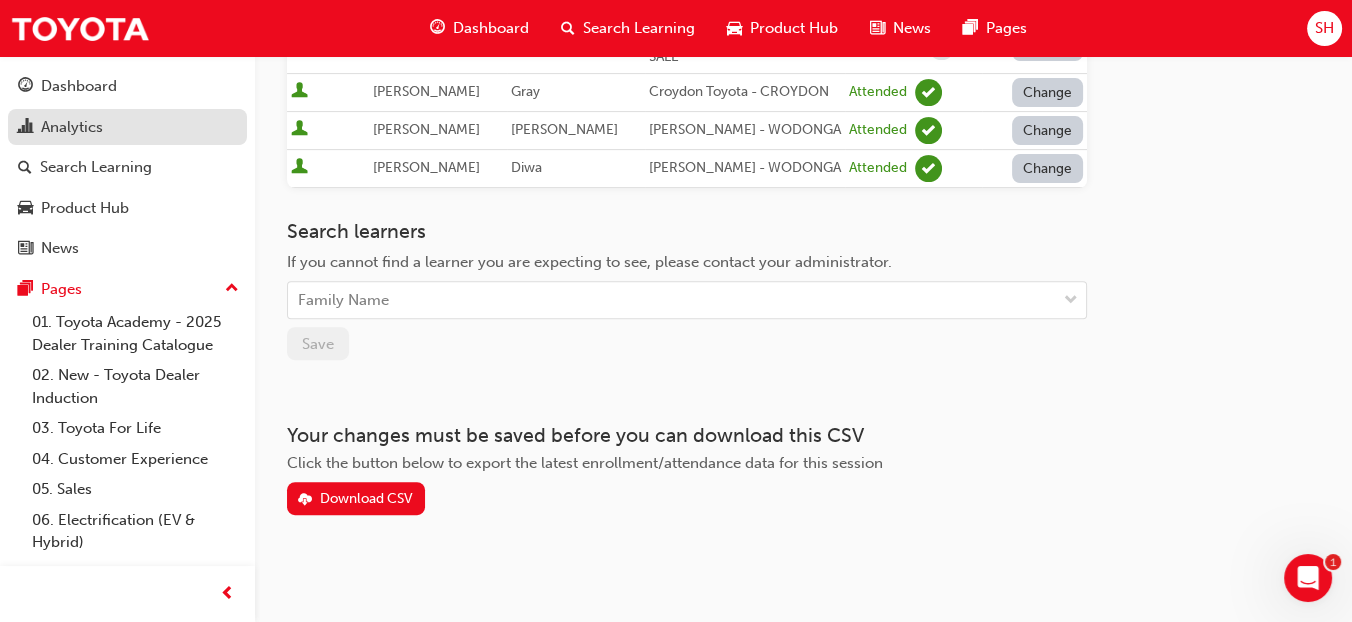 click on "Analytics" at bounding box center (72, 127) 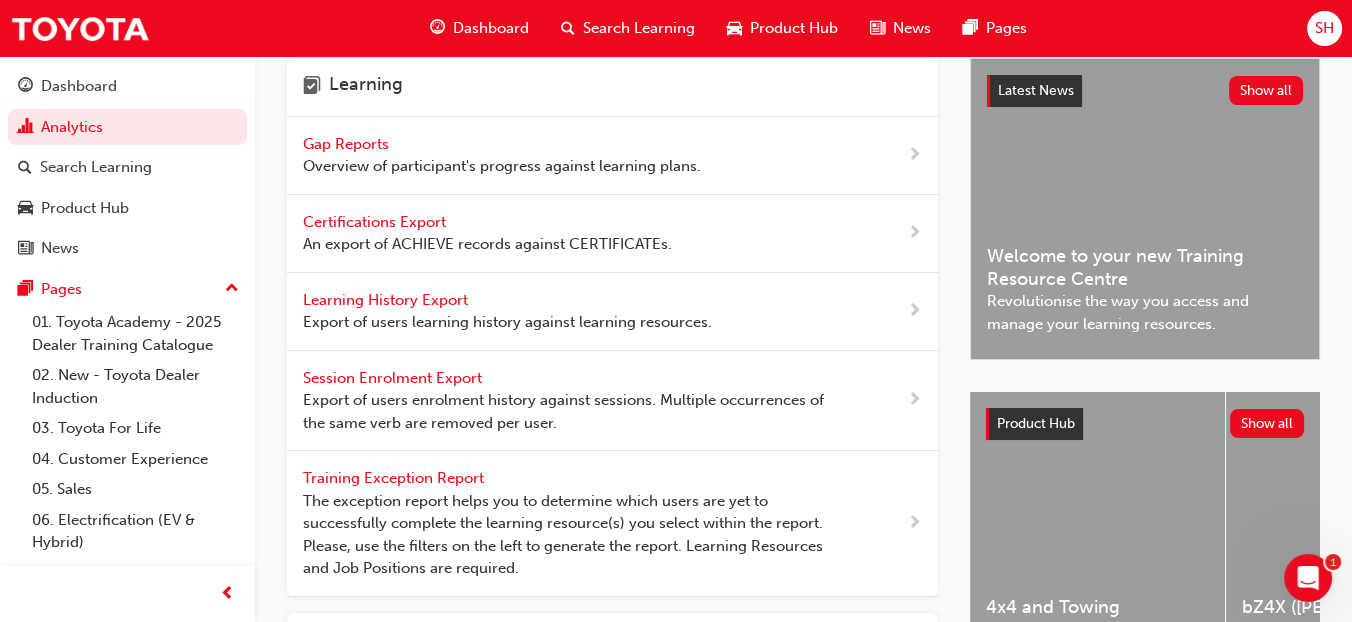 scroll, scrollTop: 0, scrollLeft: 0, axis: both 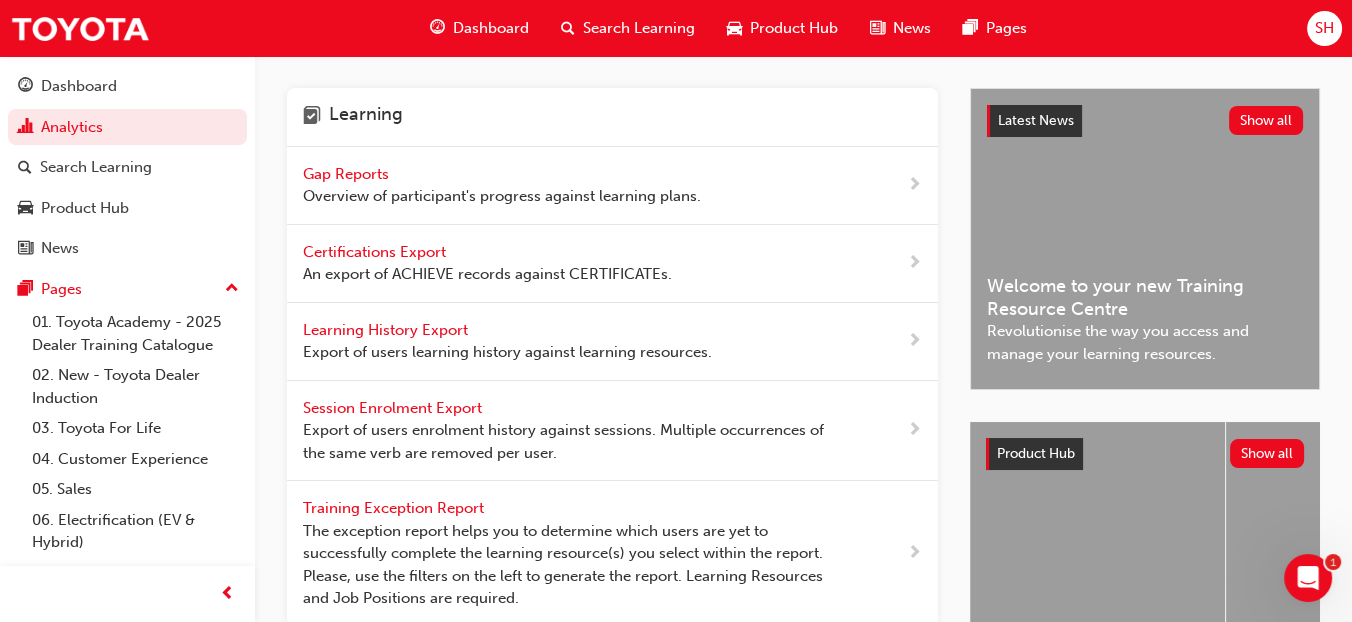 click on "Gap Reports" at bounding box center (348, 174) 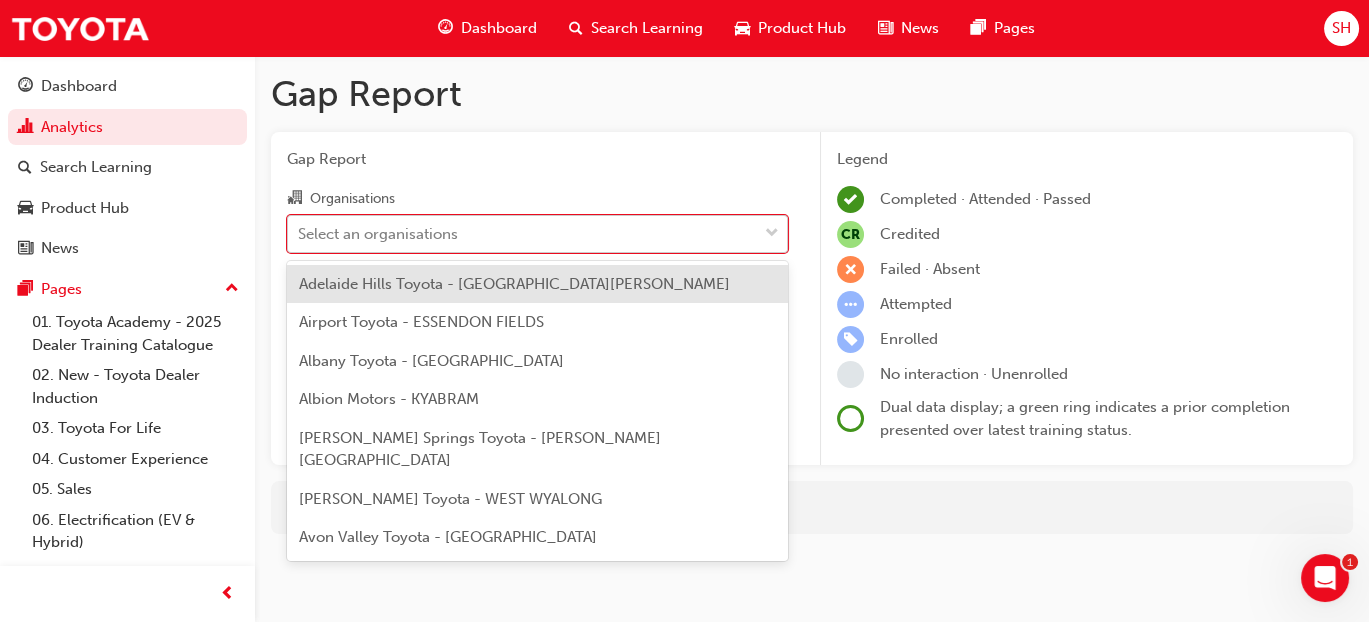 click on "Select an organisations" at bounding box center [522, 233] 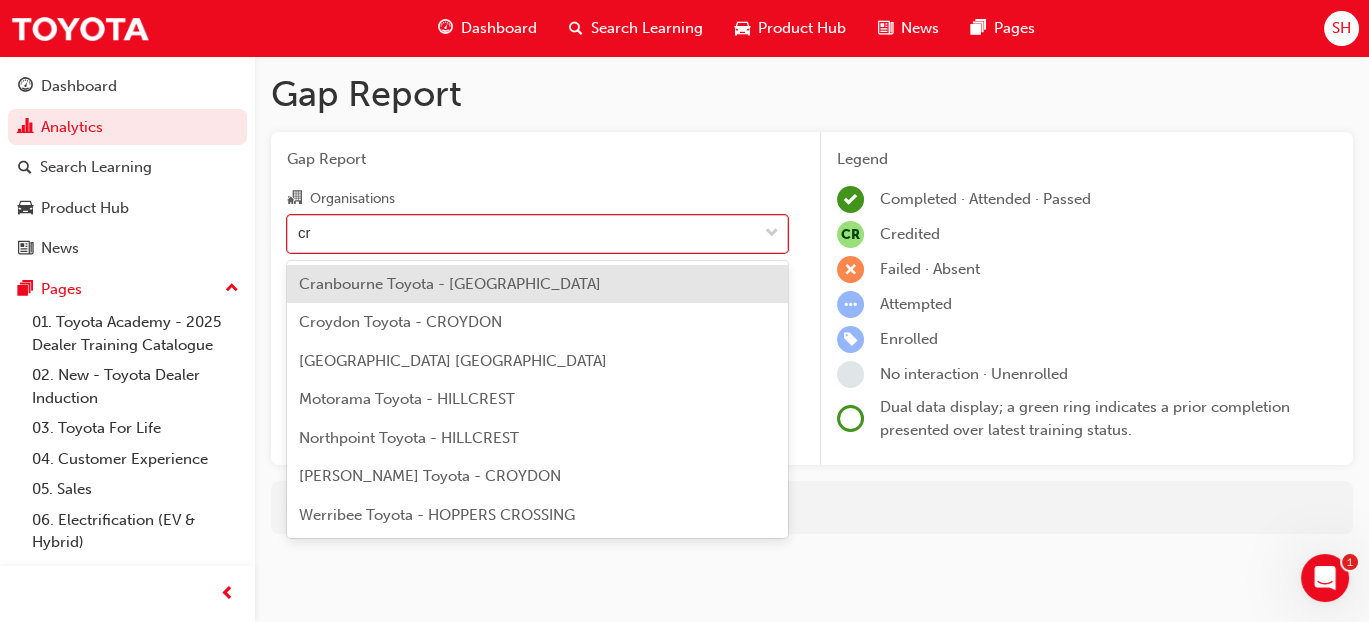 type on "cro" 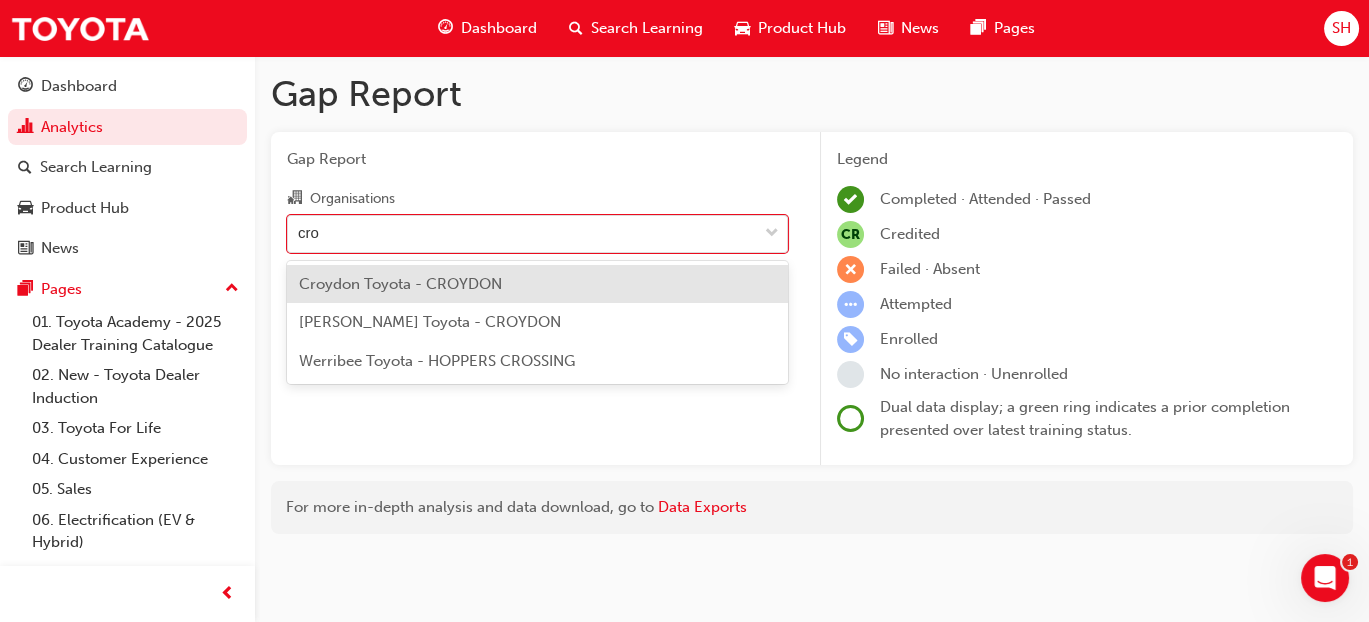 click on "Croydon Toyota - CROYDON" at bounding box center [537, 284] 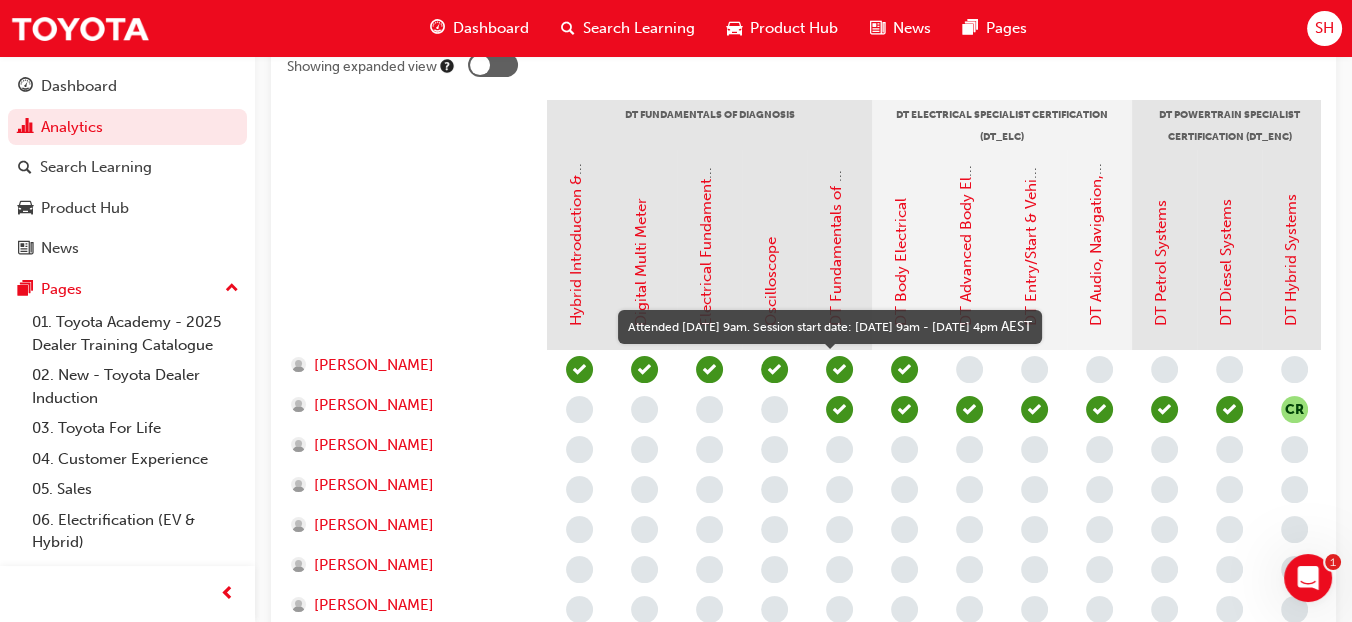 scroll, scrollTop: 0, scrollLeft: 0, axis: both 